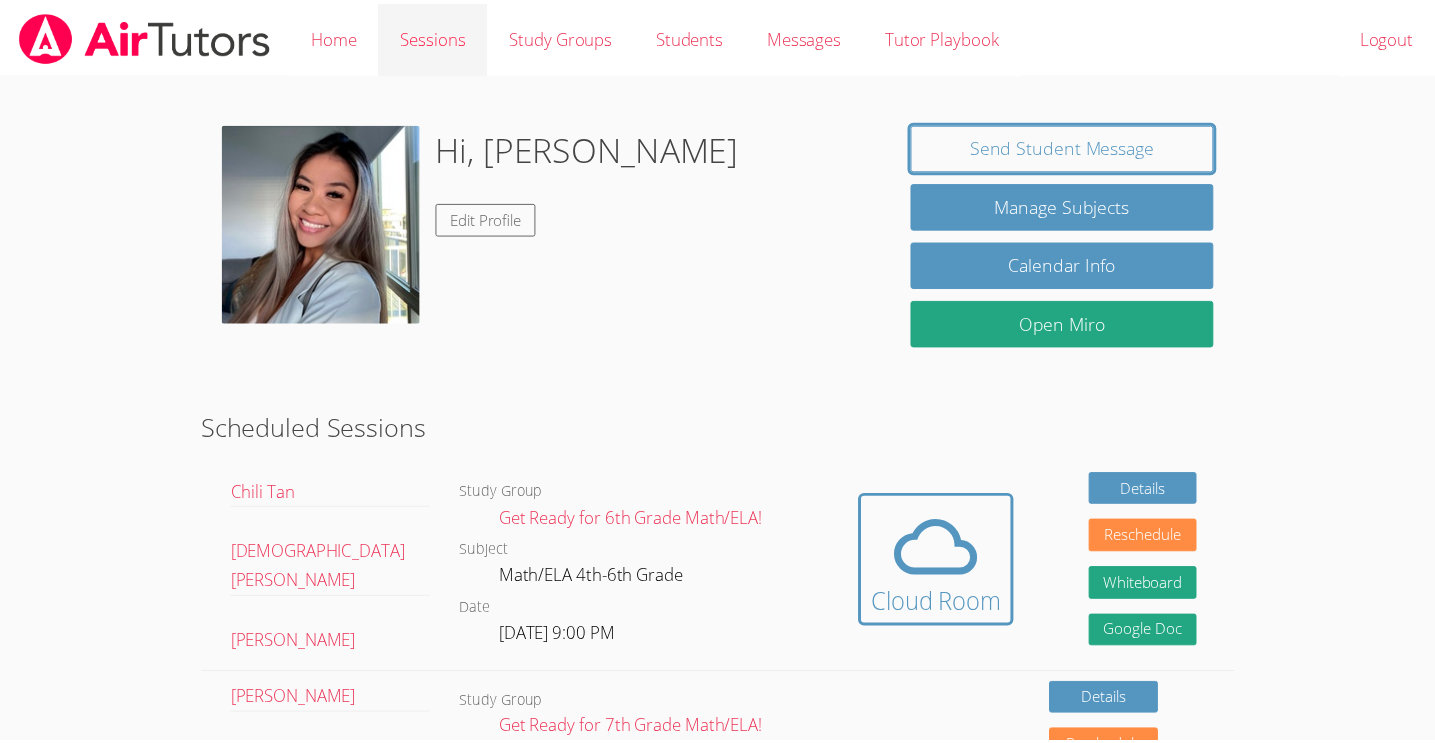 scroll, scrollTop: 0, scrollLeft: 0, axis: both 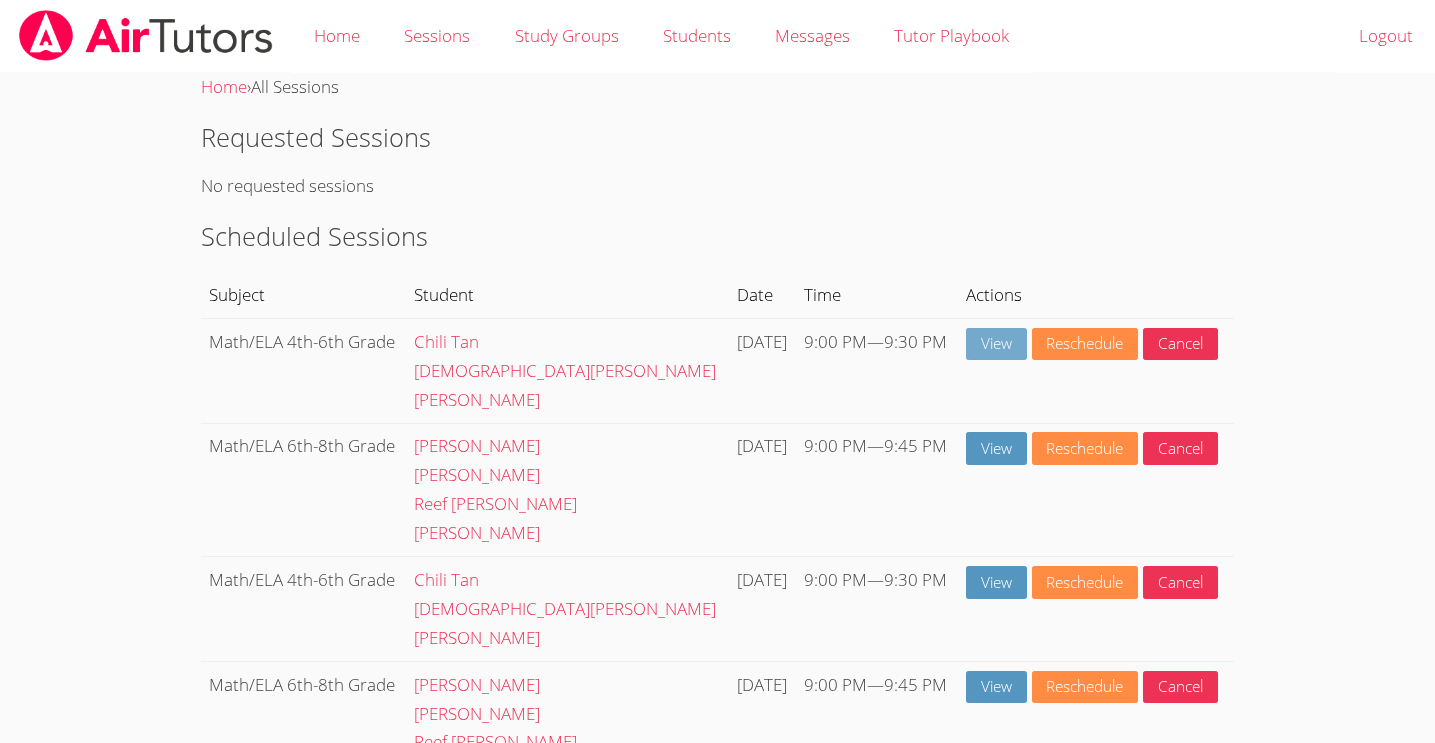 click on "View" at bounding box center (996, 344) 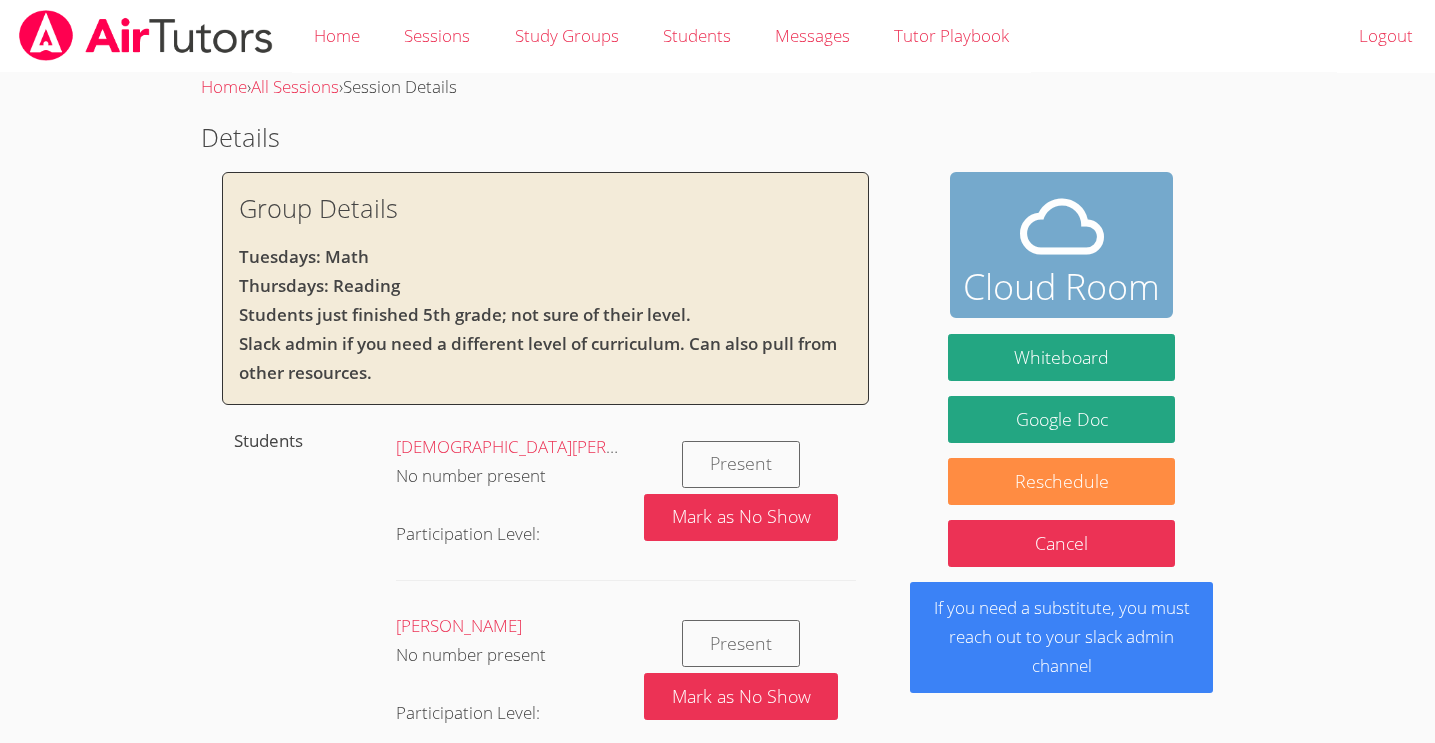 click on "Cloud Room" at bounding box center [1061, 287] 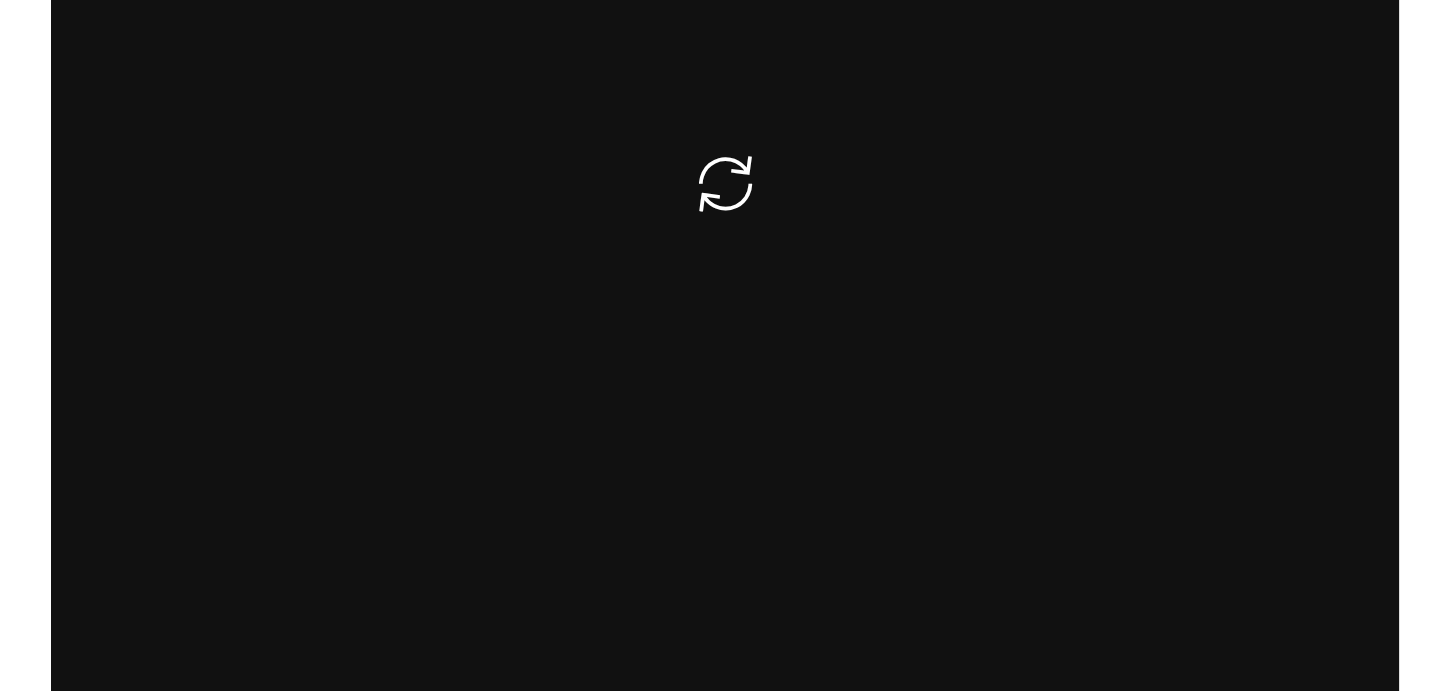 scroll, scrollTop: 0, scrollLeft: 0, axis: both 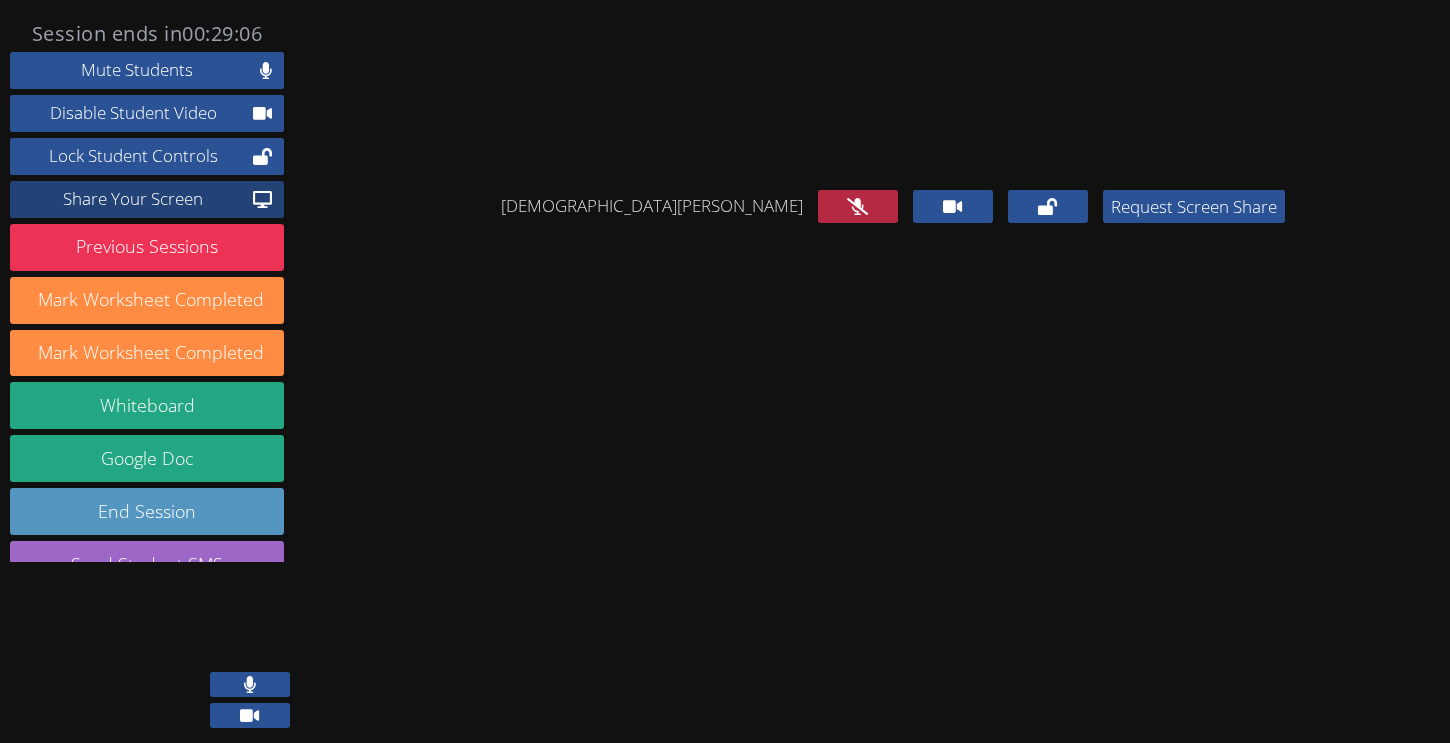 click on "Share Your Screen" at bounding box center (133, 199) 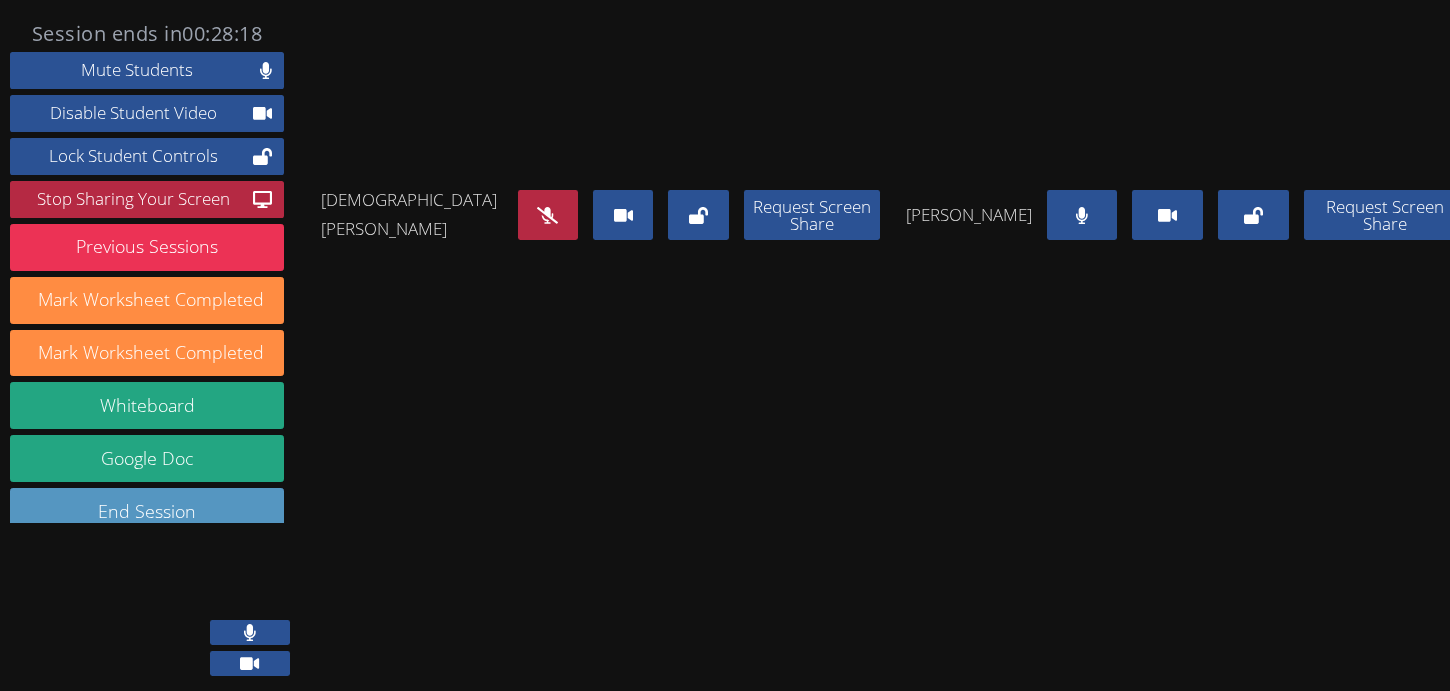 scroll, scrollTop: 10, scrollLeft: 0, axis: vertical 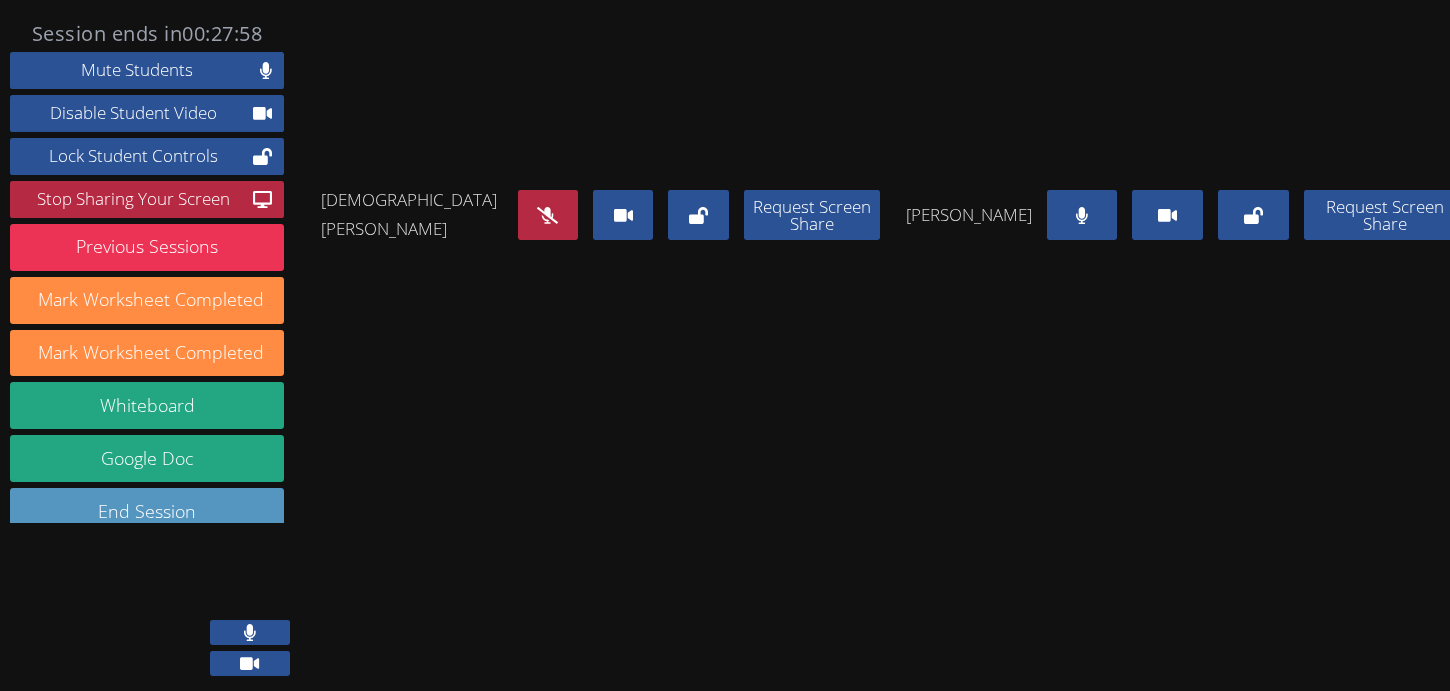 click 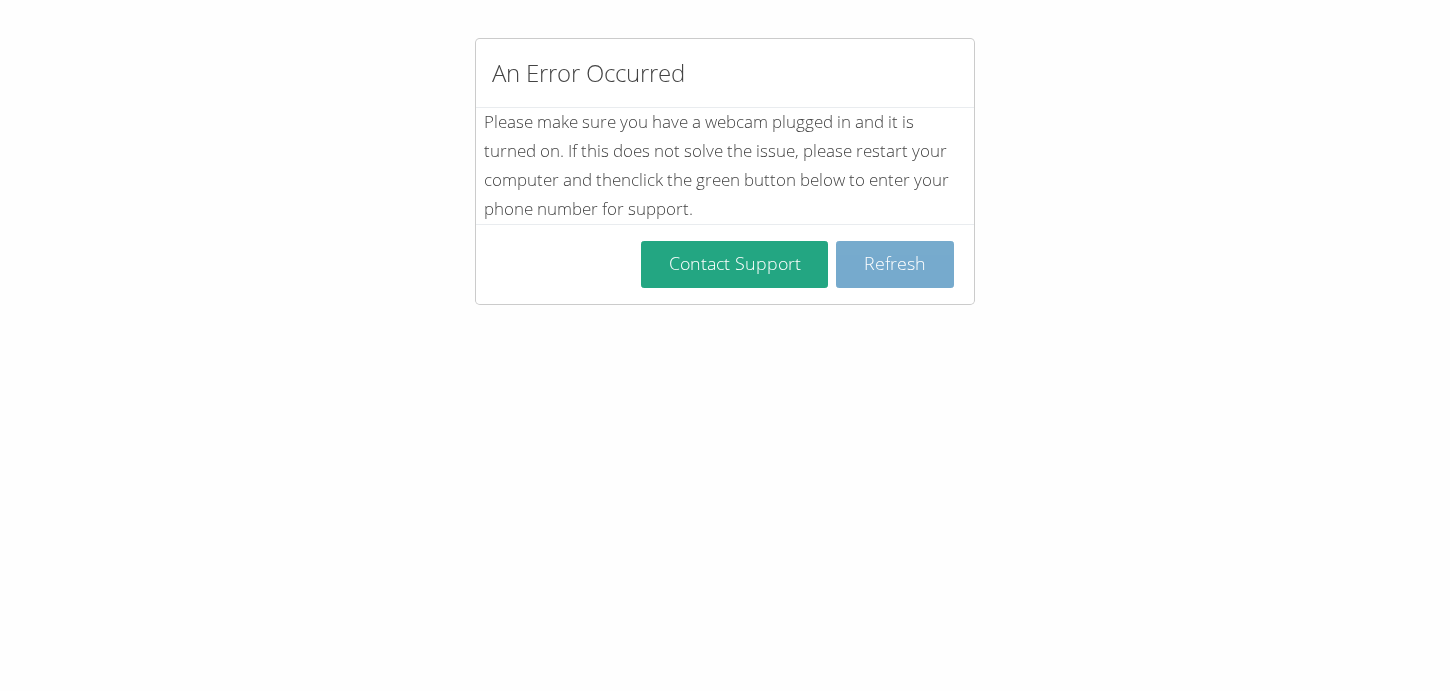 click on "Refresh" at bounding box center (895, 264) 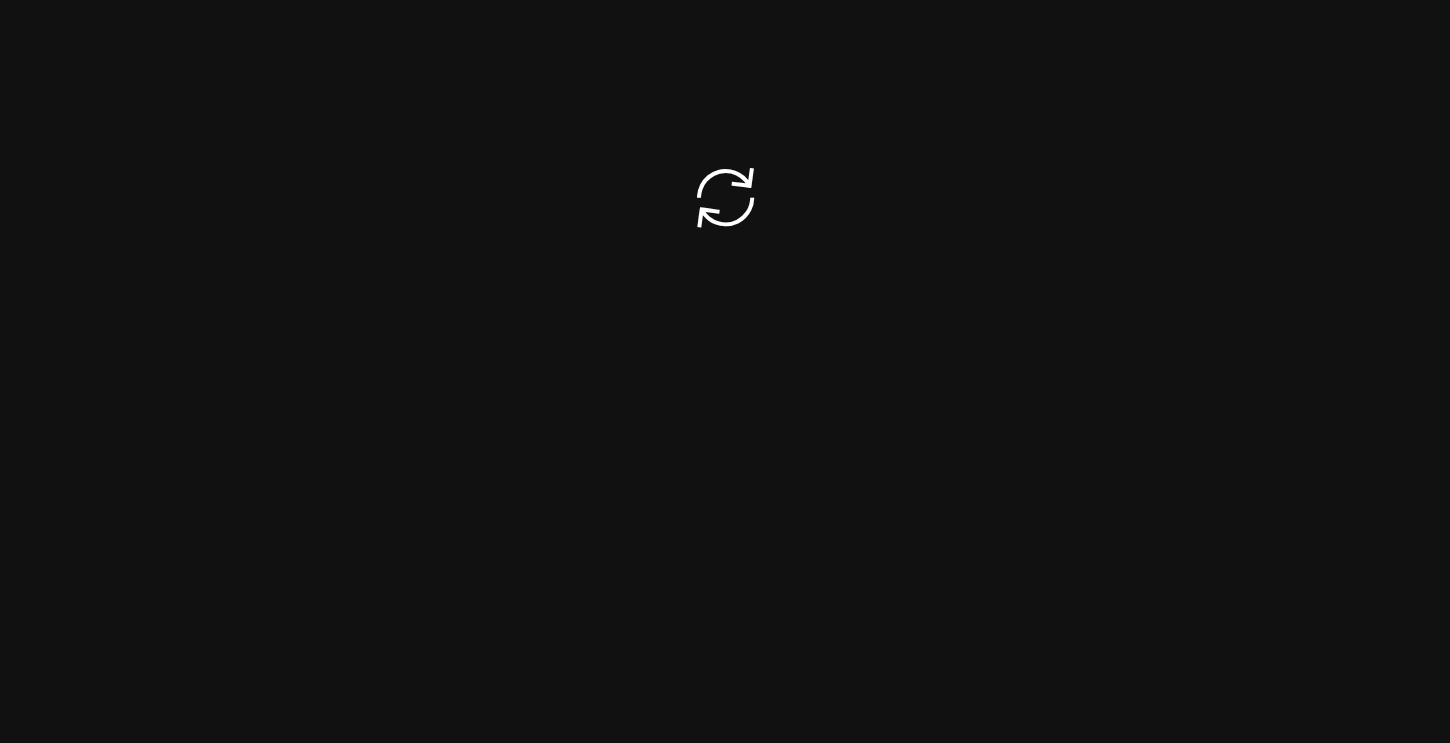 scroll, scrollTop: 0, scrollLeft: 0, axis: both 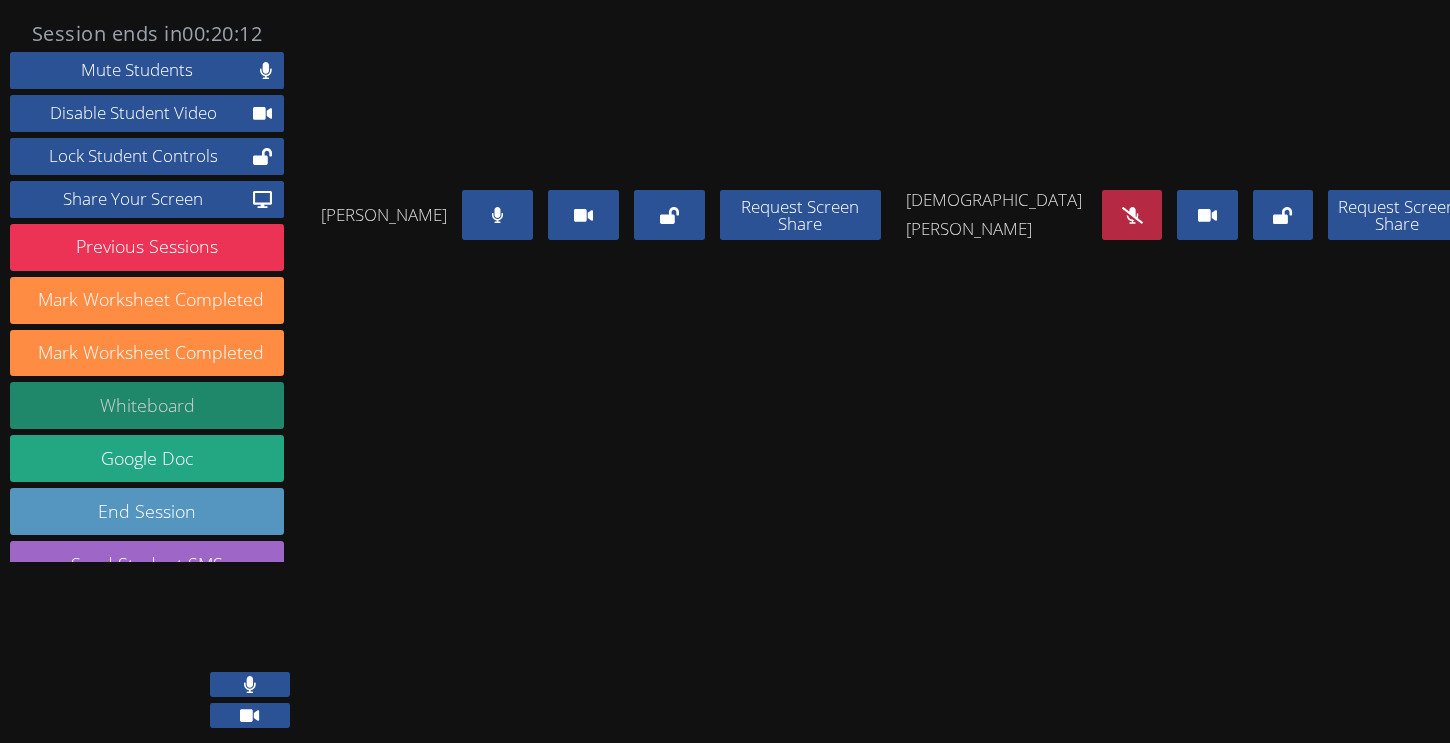 click on "Whiteboard" at bounding box center (147, 405) 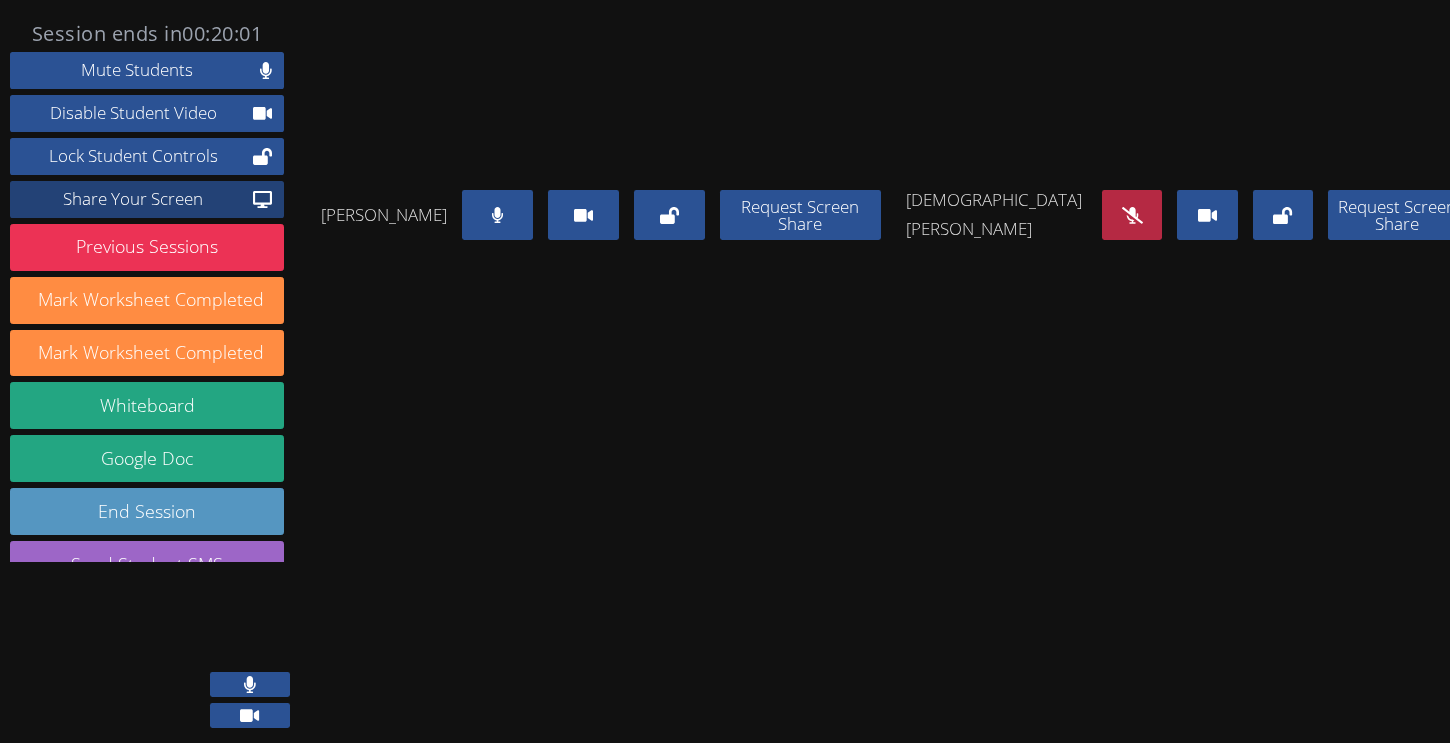 click on "Share Your Screen" at bounding box center [133, 199] 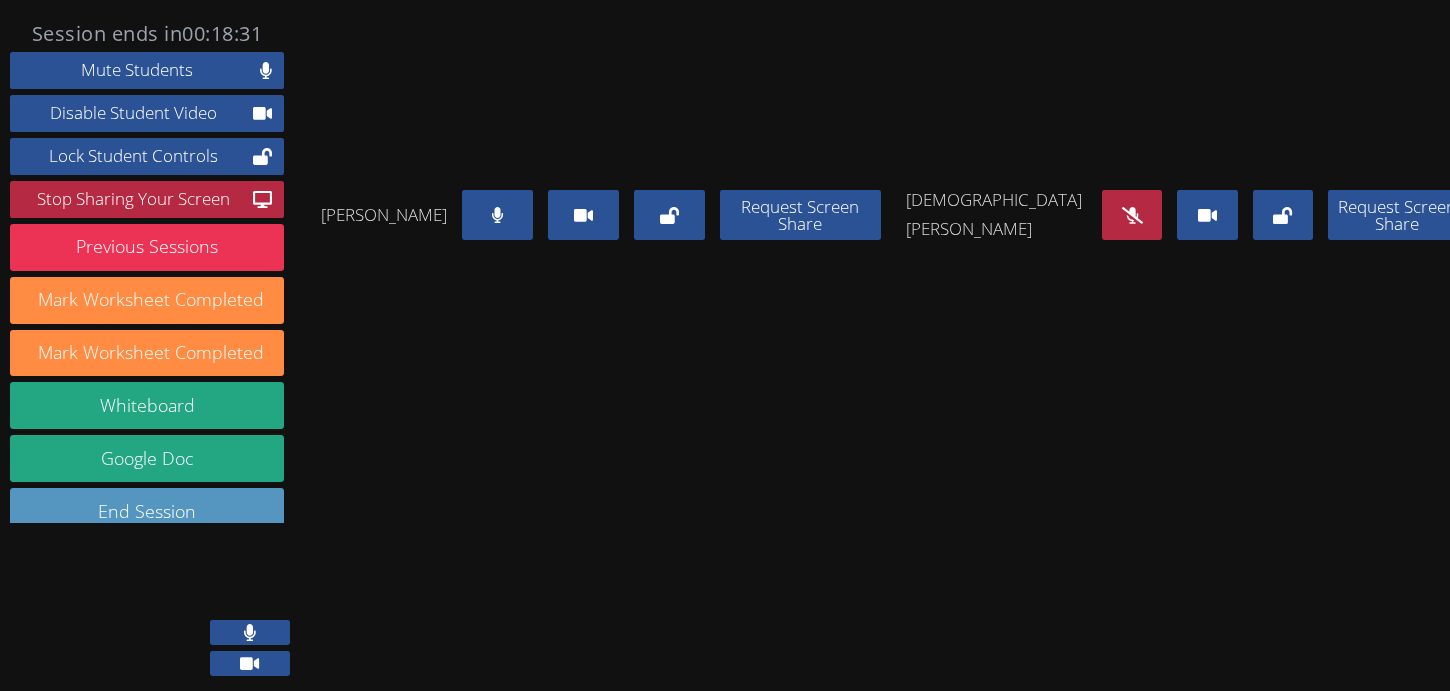 click 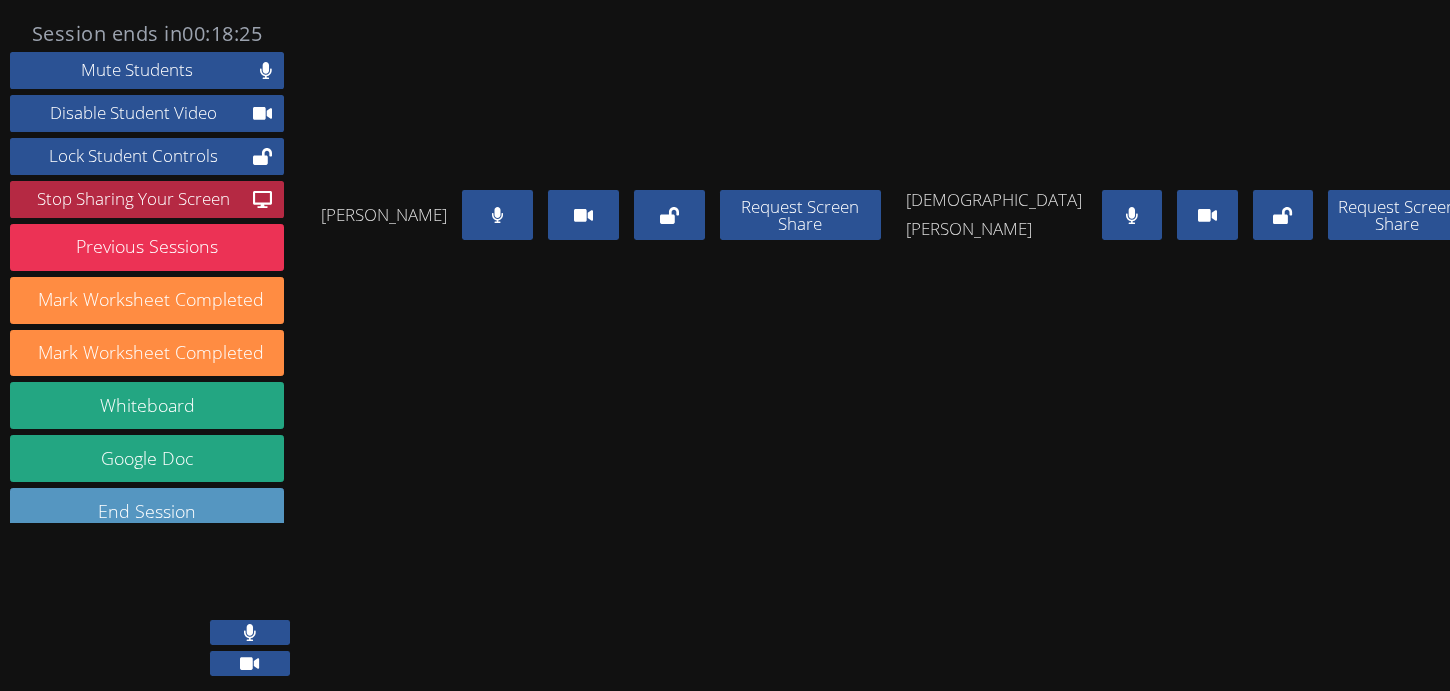 click at bounding box center (1132, 215) 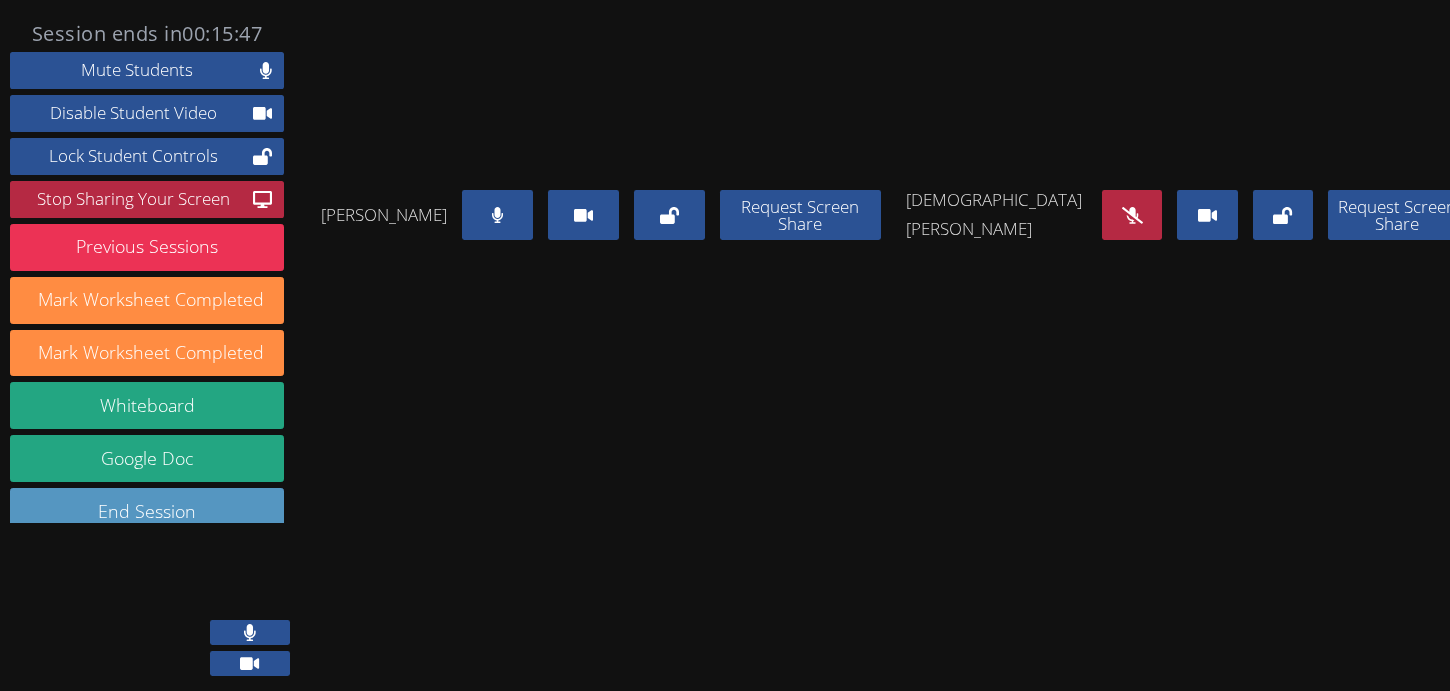 click at bounding box center [1132, 215] 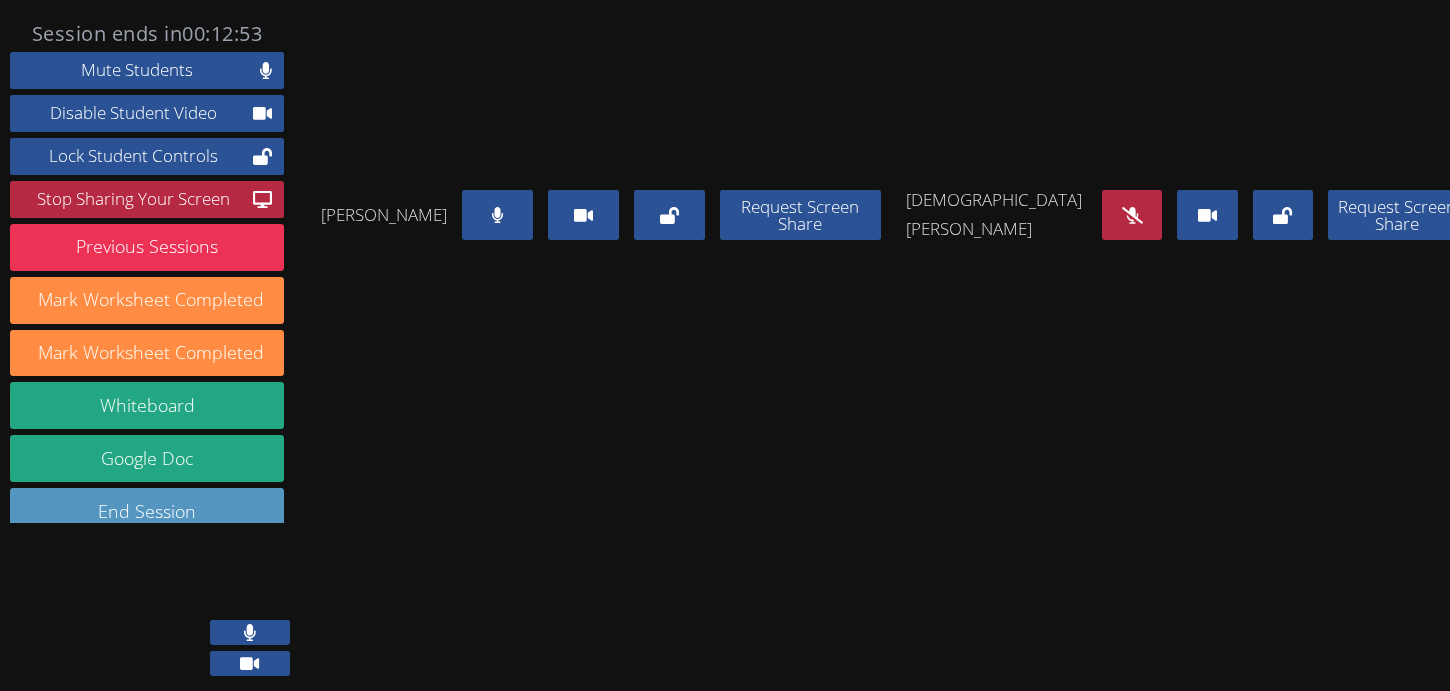 click at bounding box center (1132, 215) 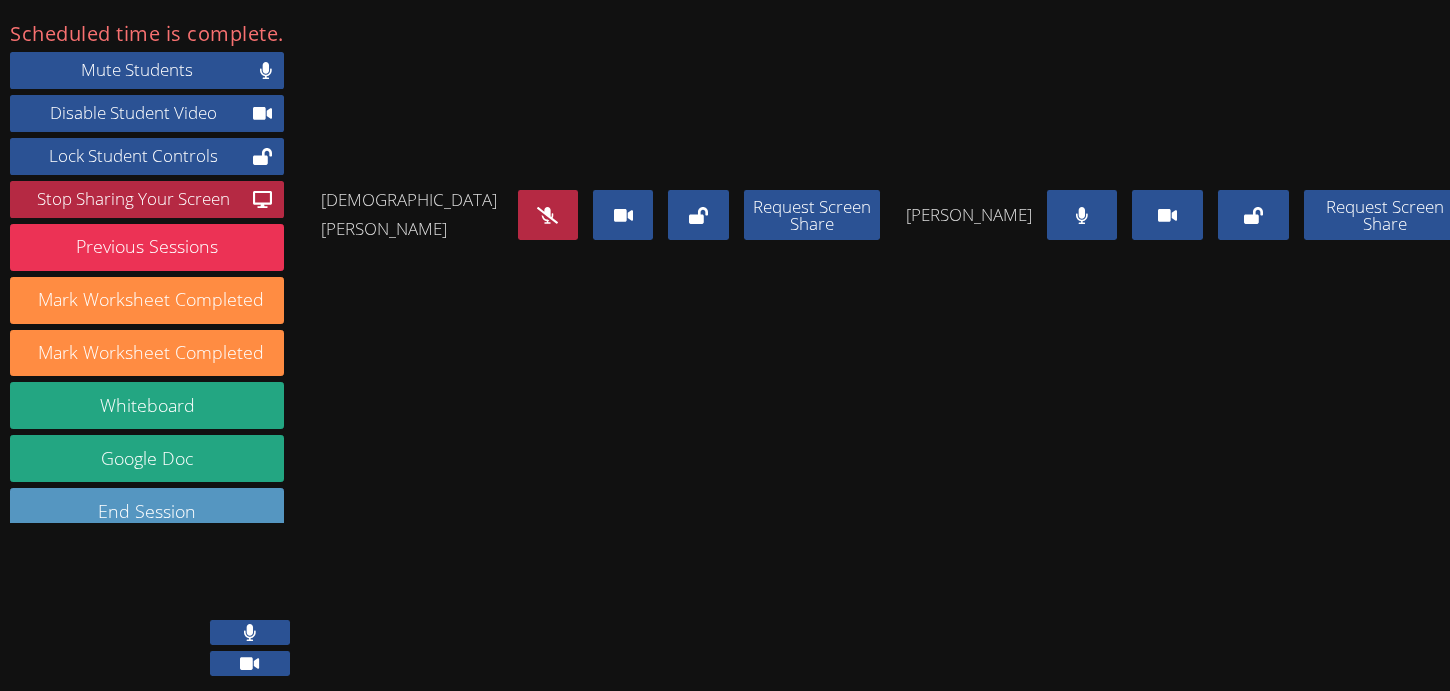 click 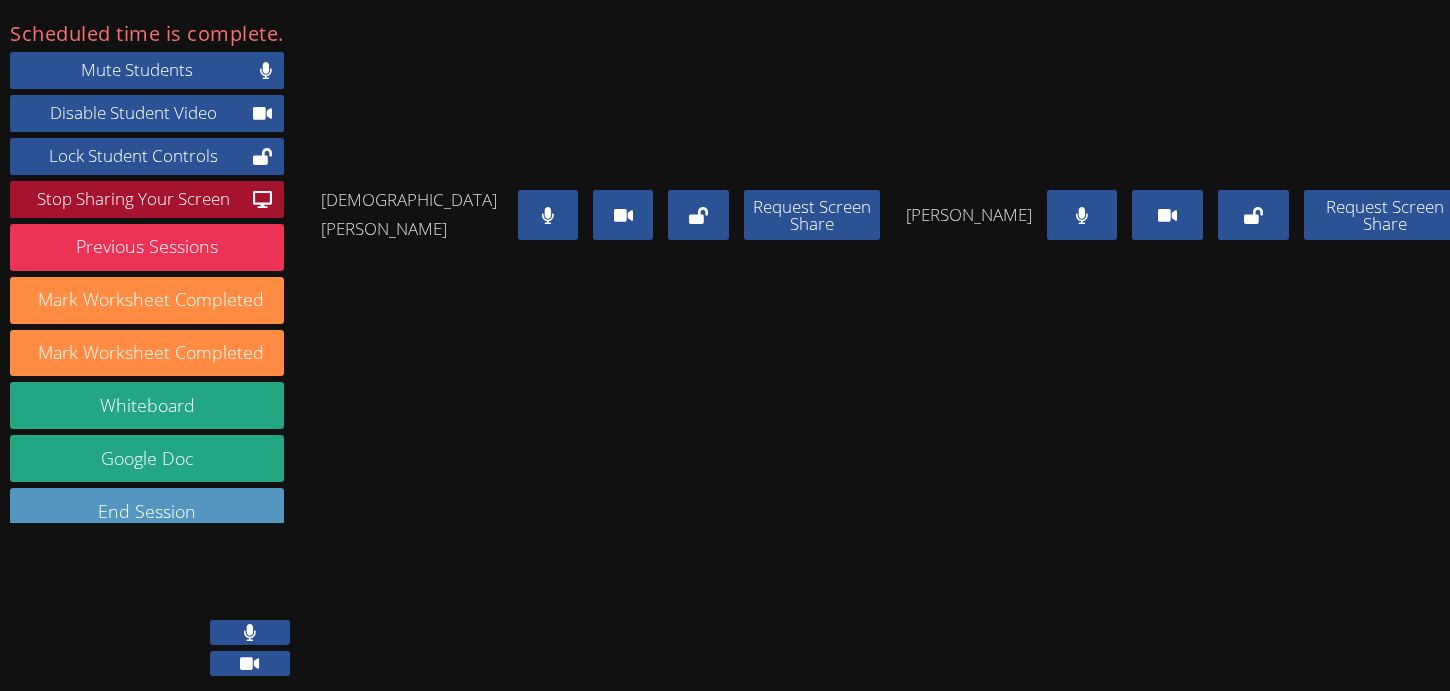 click on "Stop Sharing Your Screen" at bounding box center [133, 199] 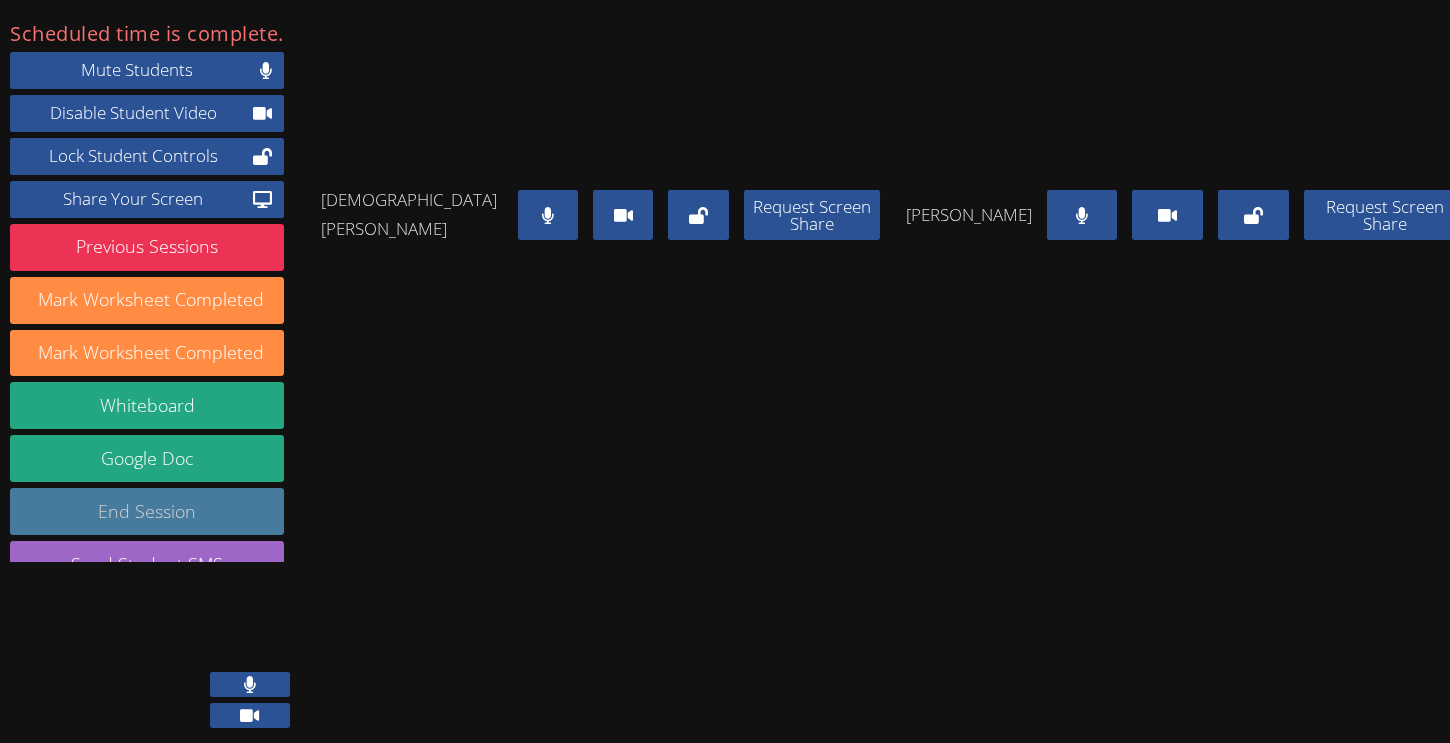 click on "End Session" at bounding box center [147, 511] 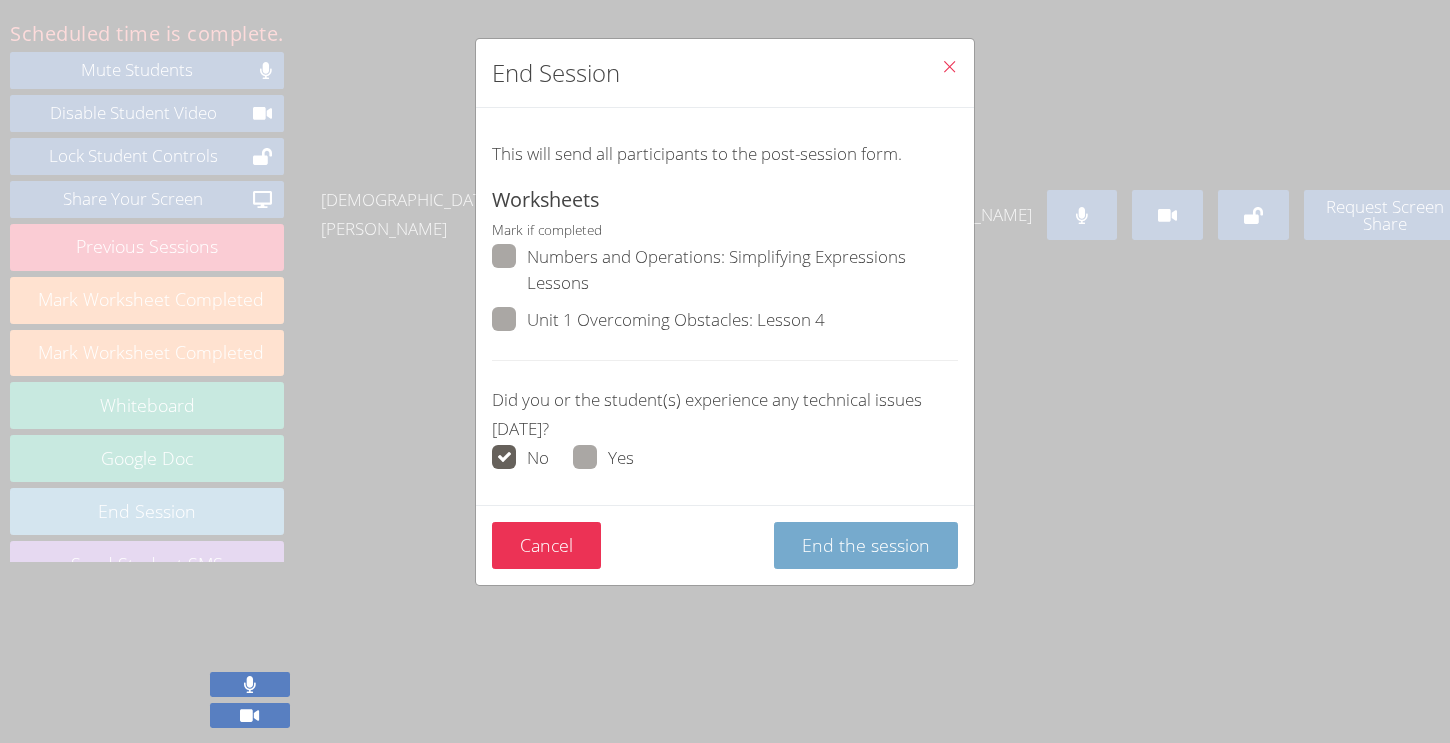 click on "End the session" at bounding box center (866, 545) 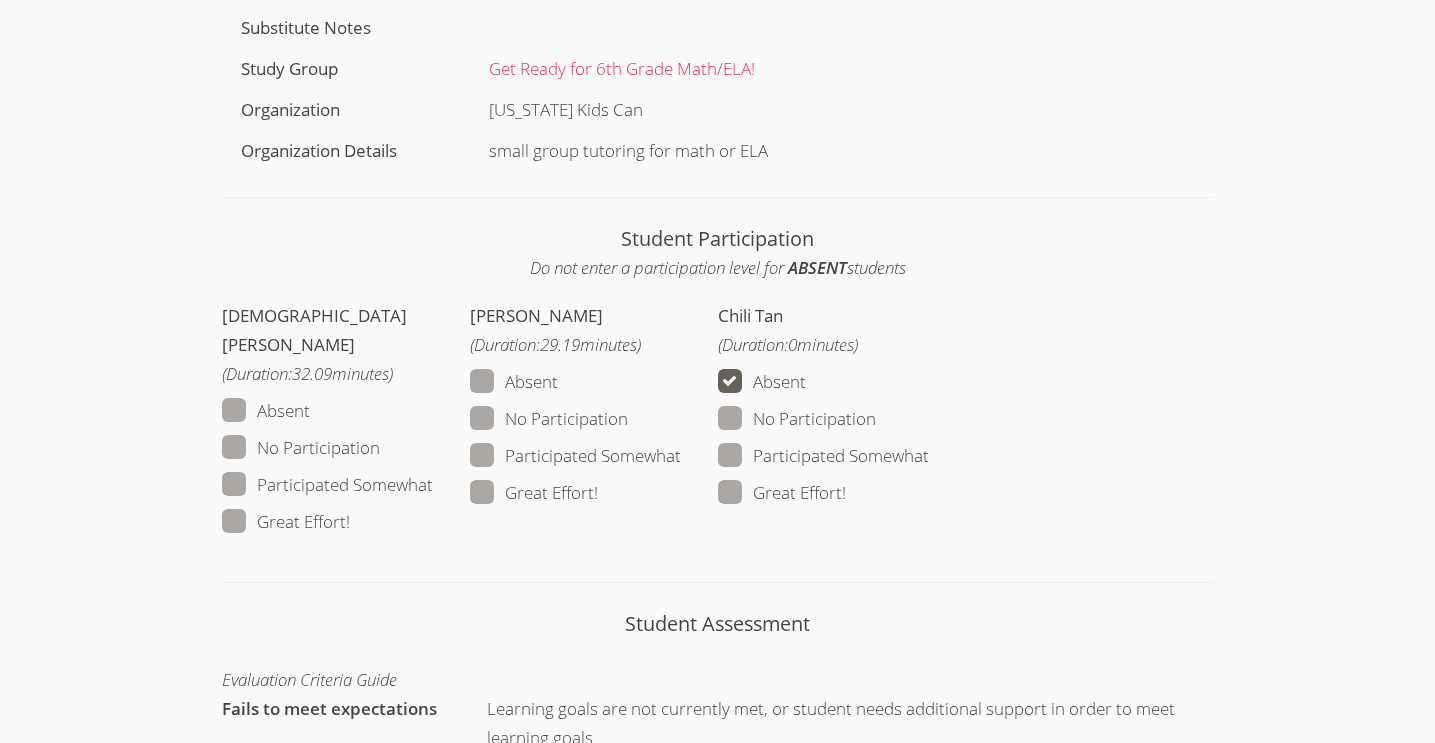 scroll, scrollTop: 1072, scrollLeft: 0, axis: vertical 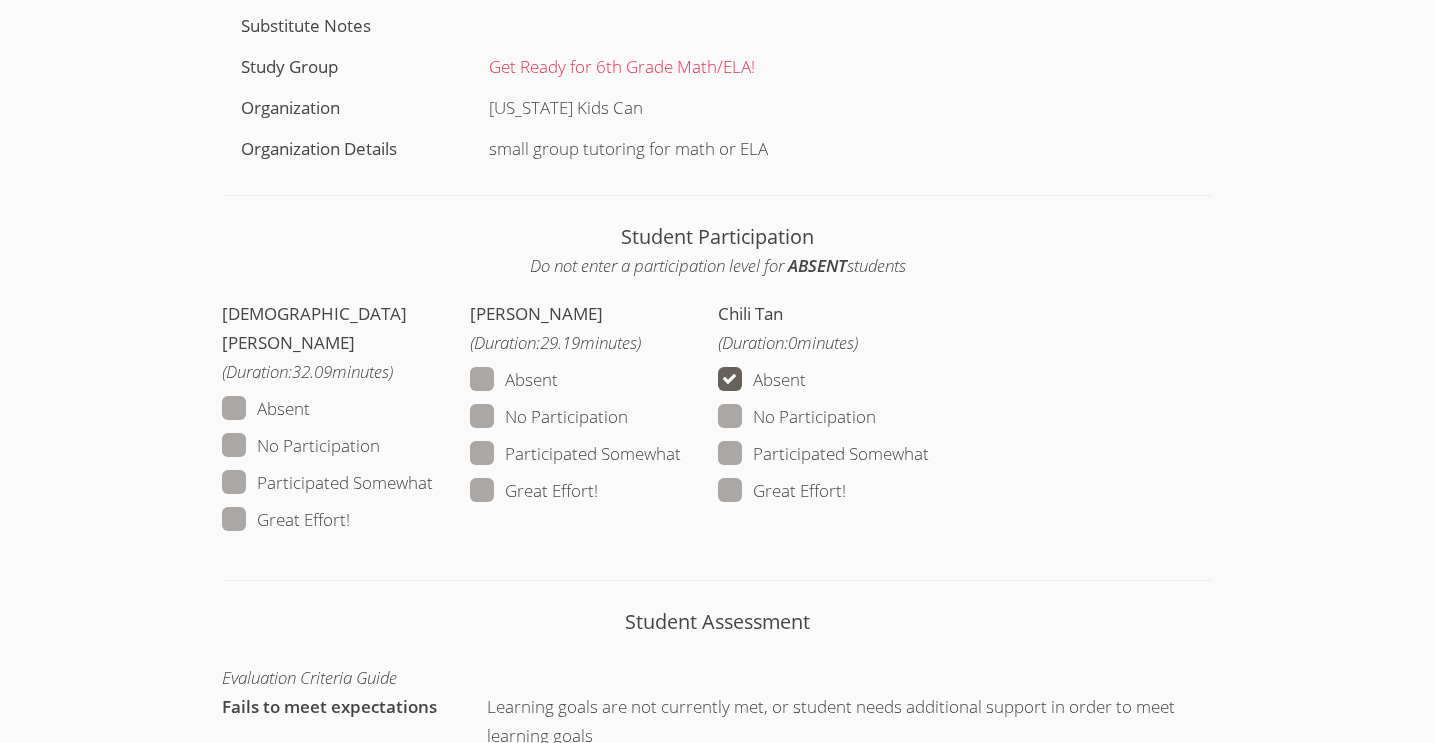 click on "Great Effort!" at bounding box center (286, 520) 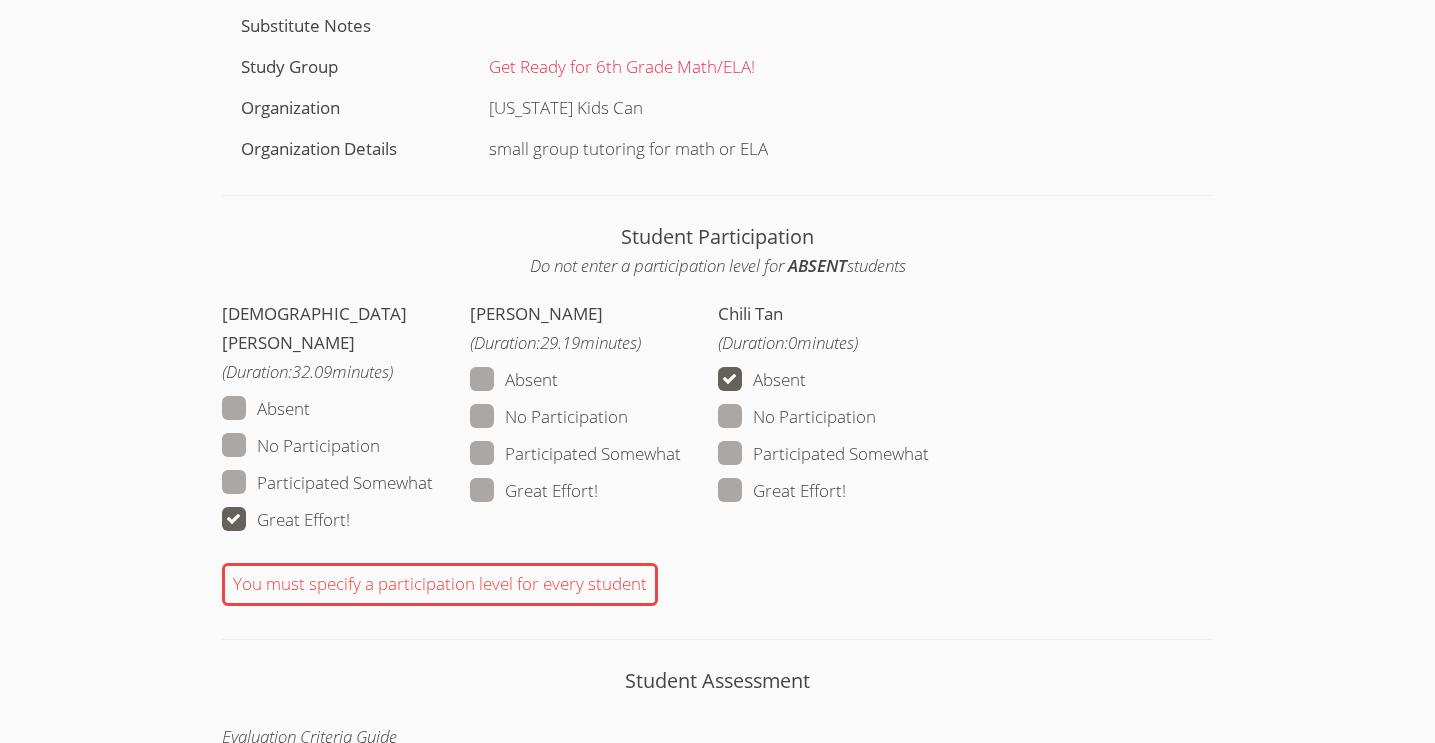 click at bounding box center [598, 490] 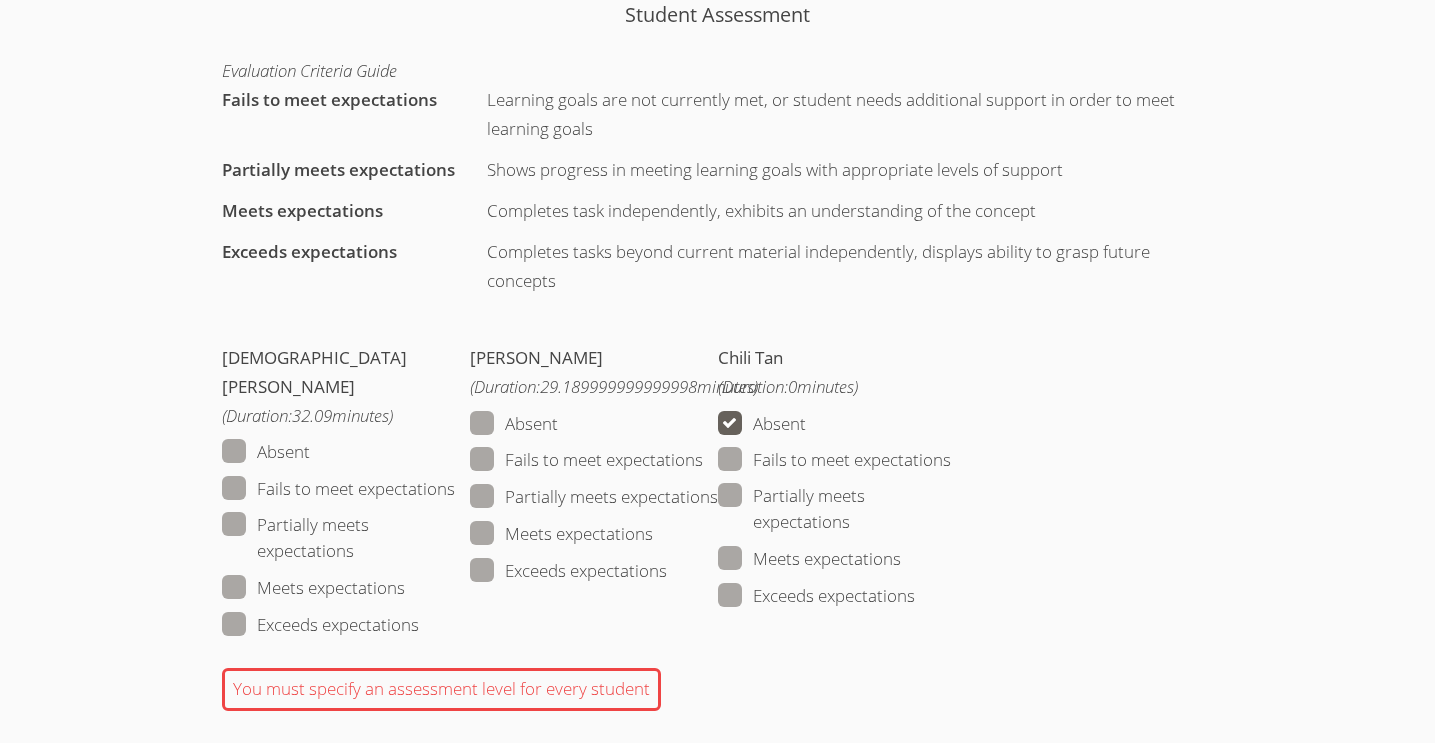scroll, scrollTop: 1694, scrollLeft: 0, axis: vertical 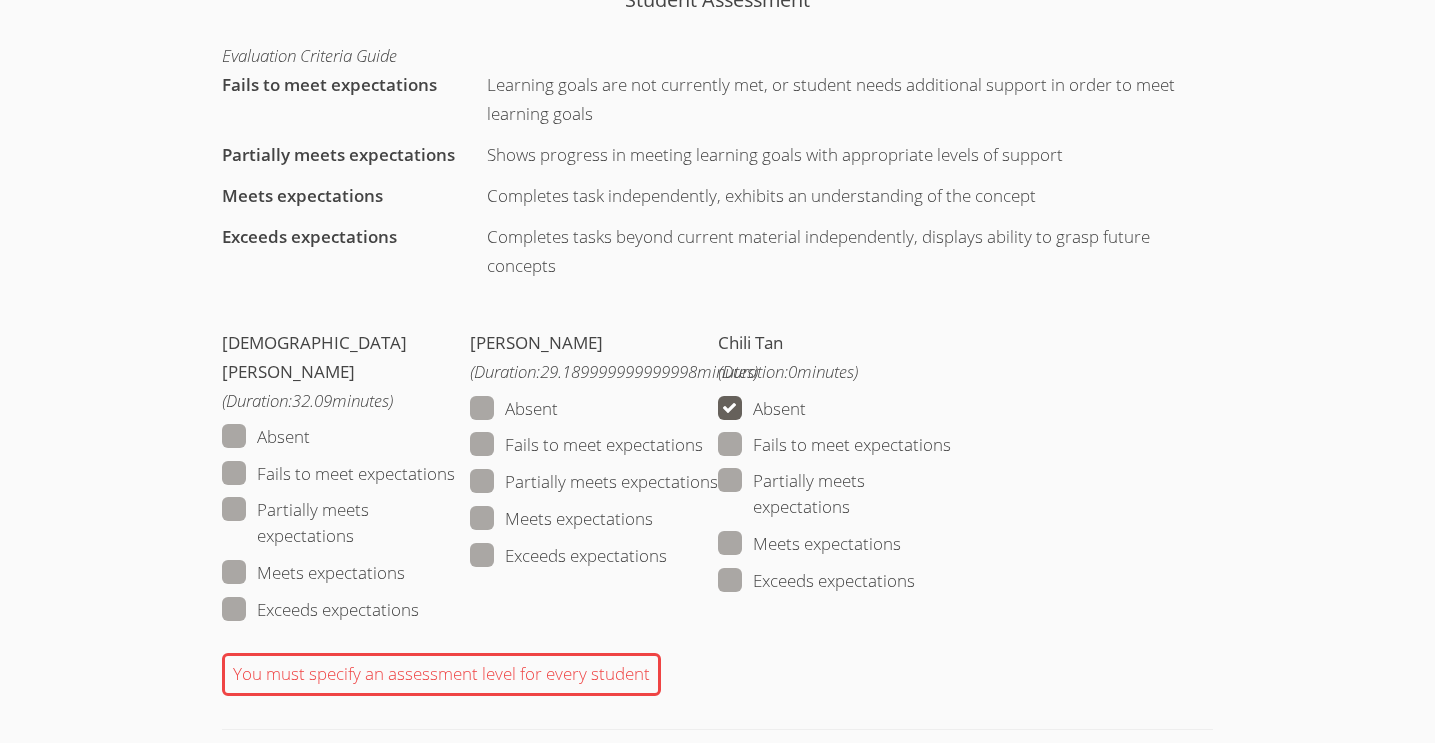 click on "Meets expectations" at bounding box center (561, 519) 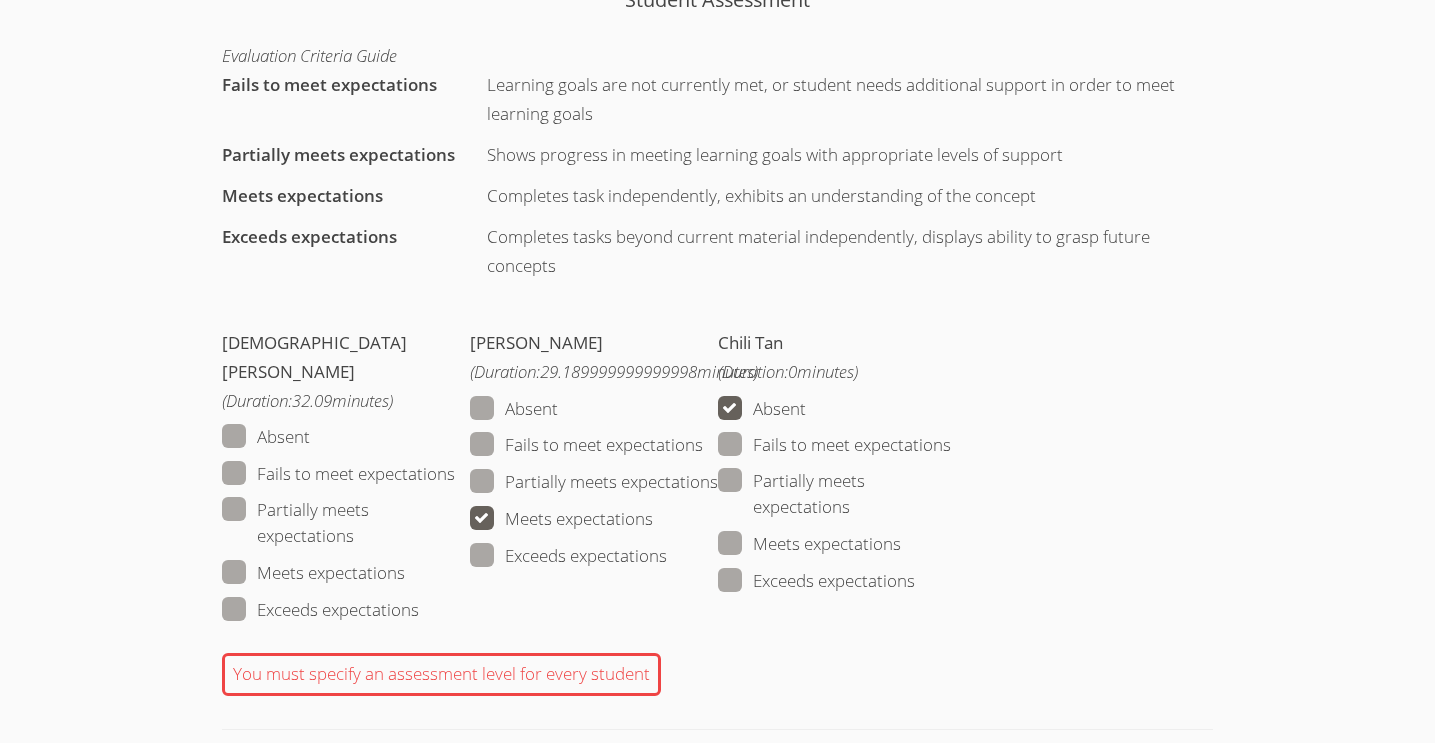click on "Meets expectations" at bounding box center (313, 573) 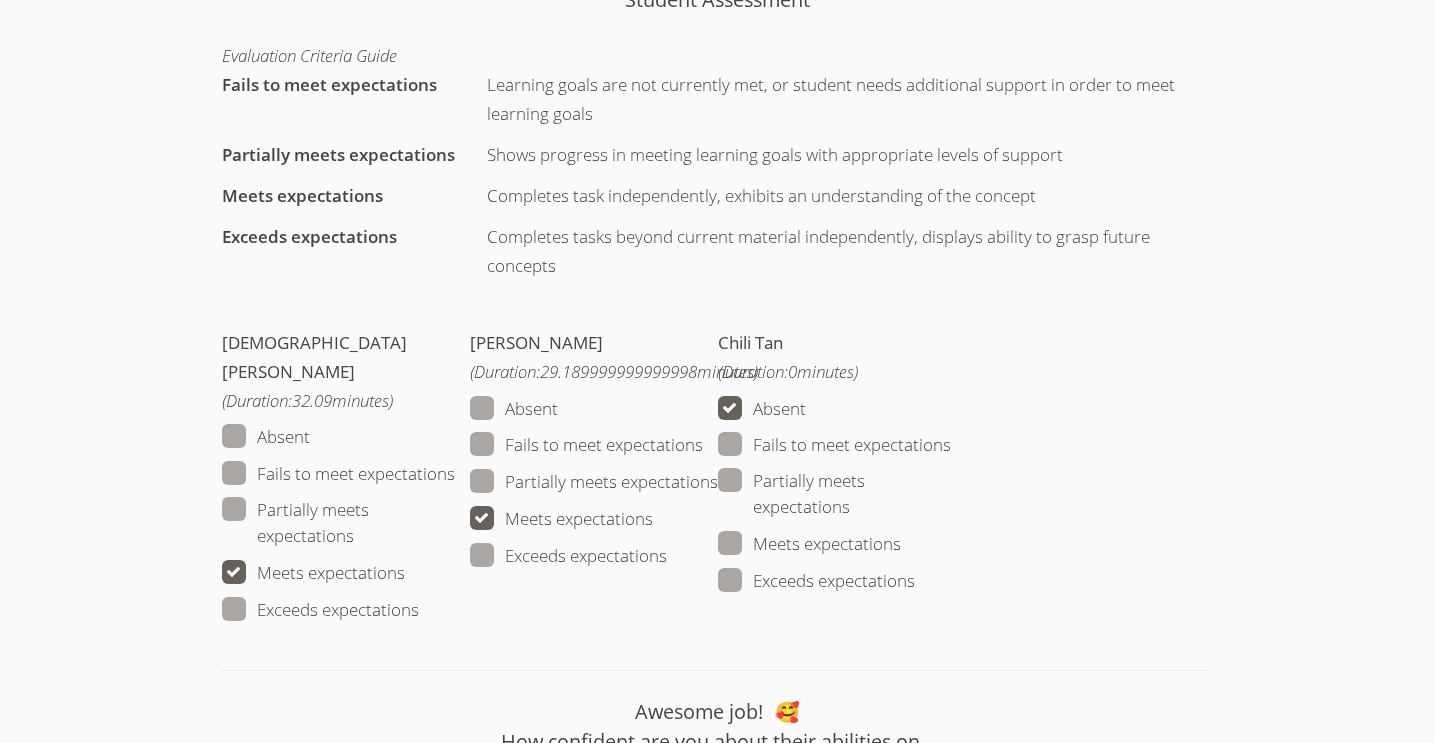 click on "Partially meets expectations" at bounding box center (346, 523) 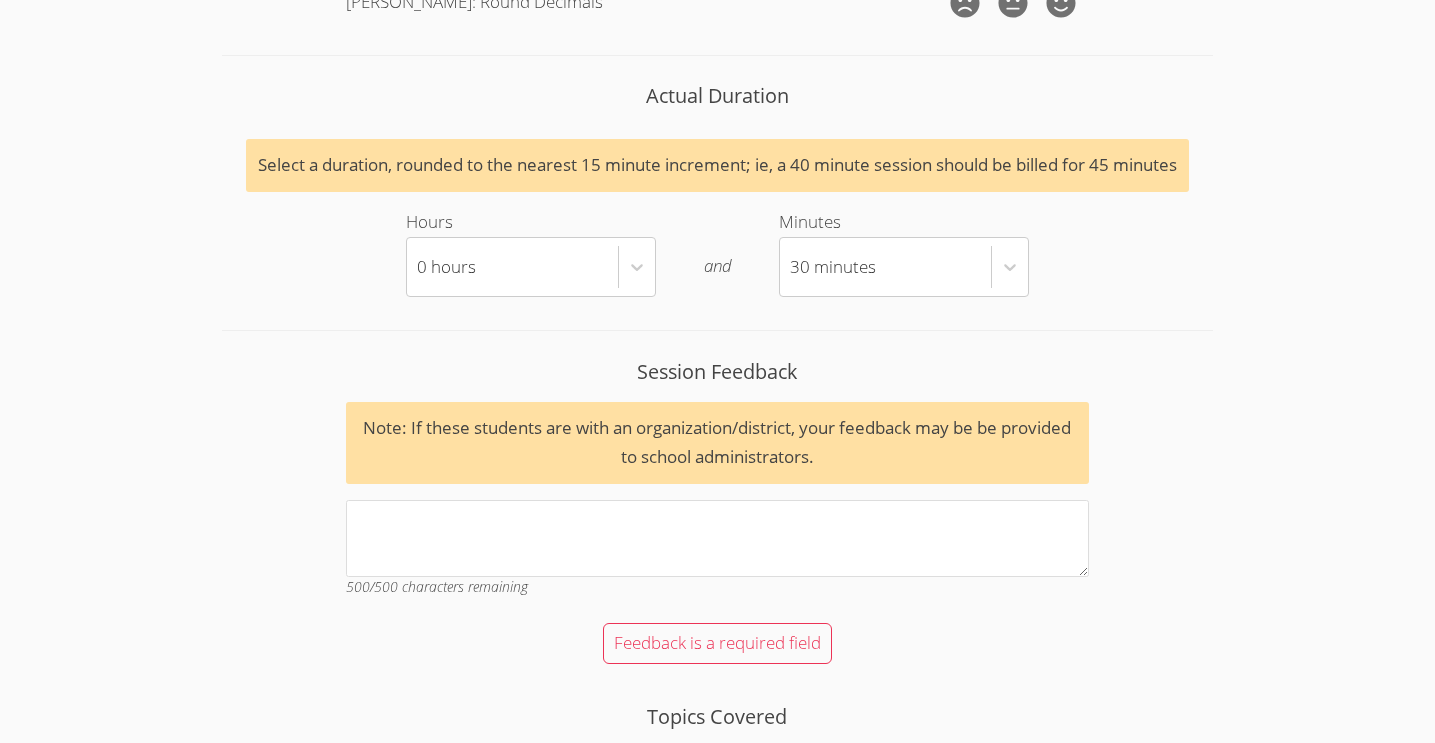 scroll, scrollTop: 3070, scrollLeft: 0, axis: vertical 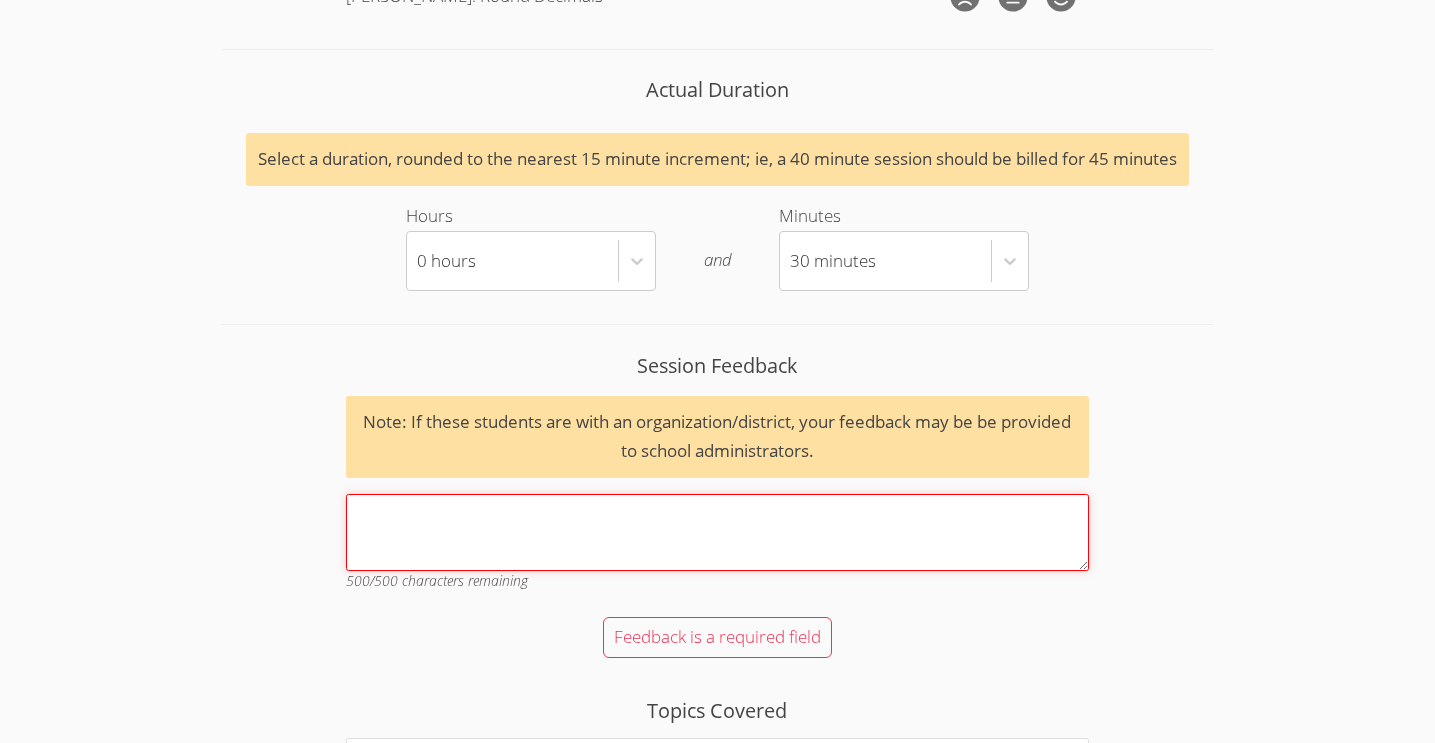 click on "Session Feedback Note: If these students are with an organization/district, your feedback may be be provided to school administrators. 500 /500 characters remaining" at bounding box center [718, 532] 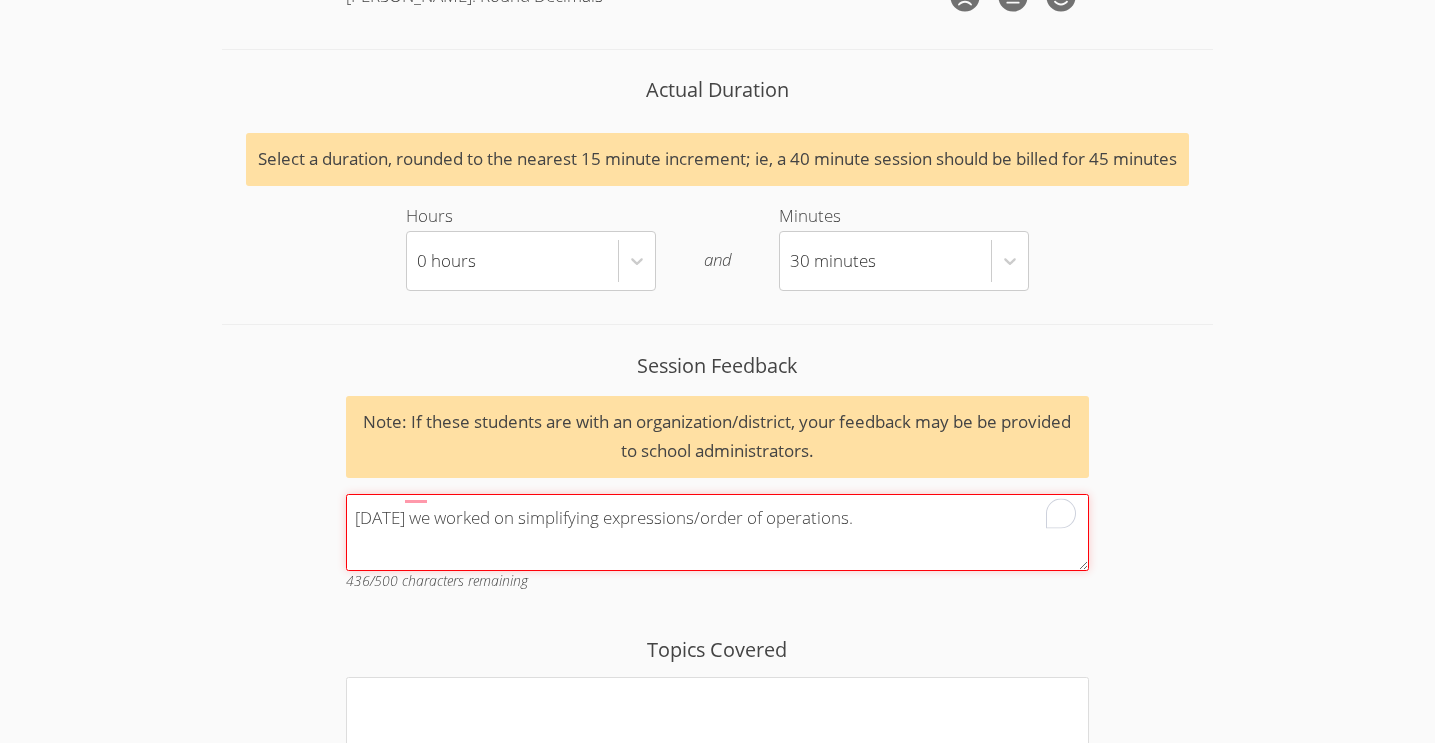 click on "Today we worked on simplifying expressions/order of operations." at bounding box center (718, 532) 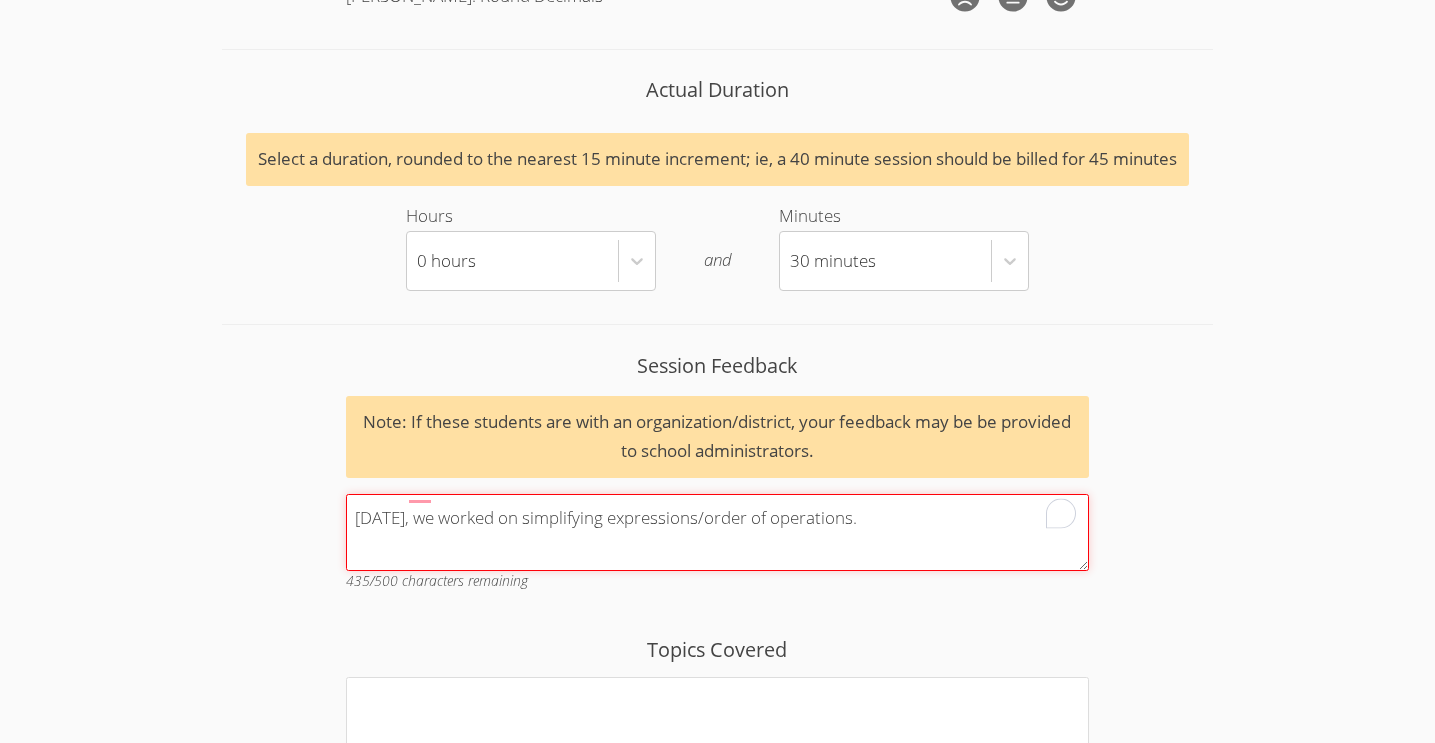 click on "Today, we worked on simplifying expressions/order of operations." at bounding box center [718, 532] 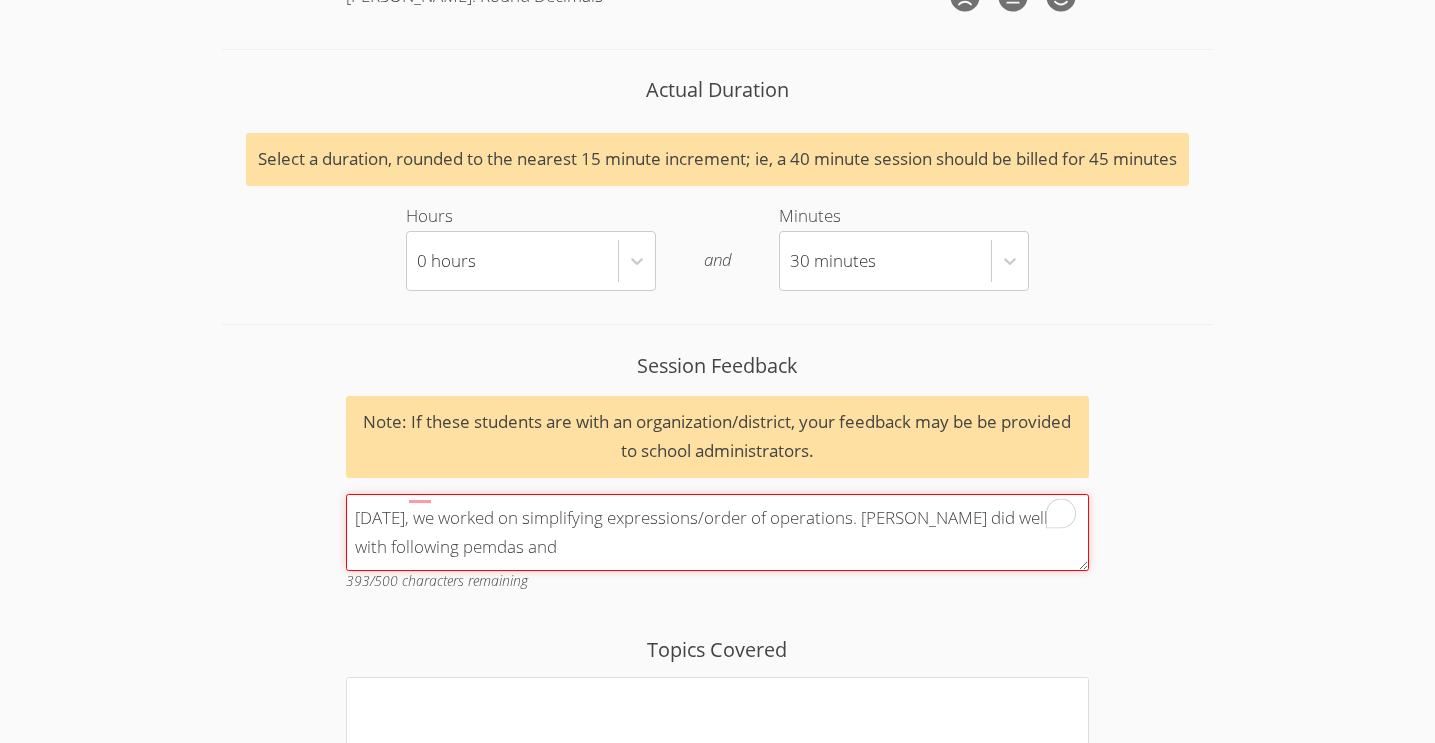 click on "Today, we worked on simplifying expressions/order of operations. Parker did well with following pemdas and" at bounding box center [718, 532] 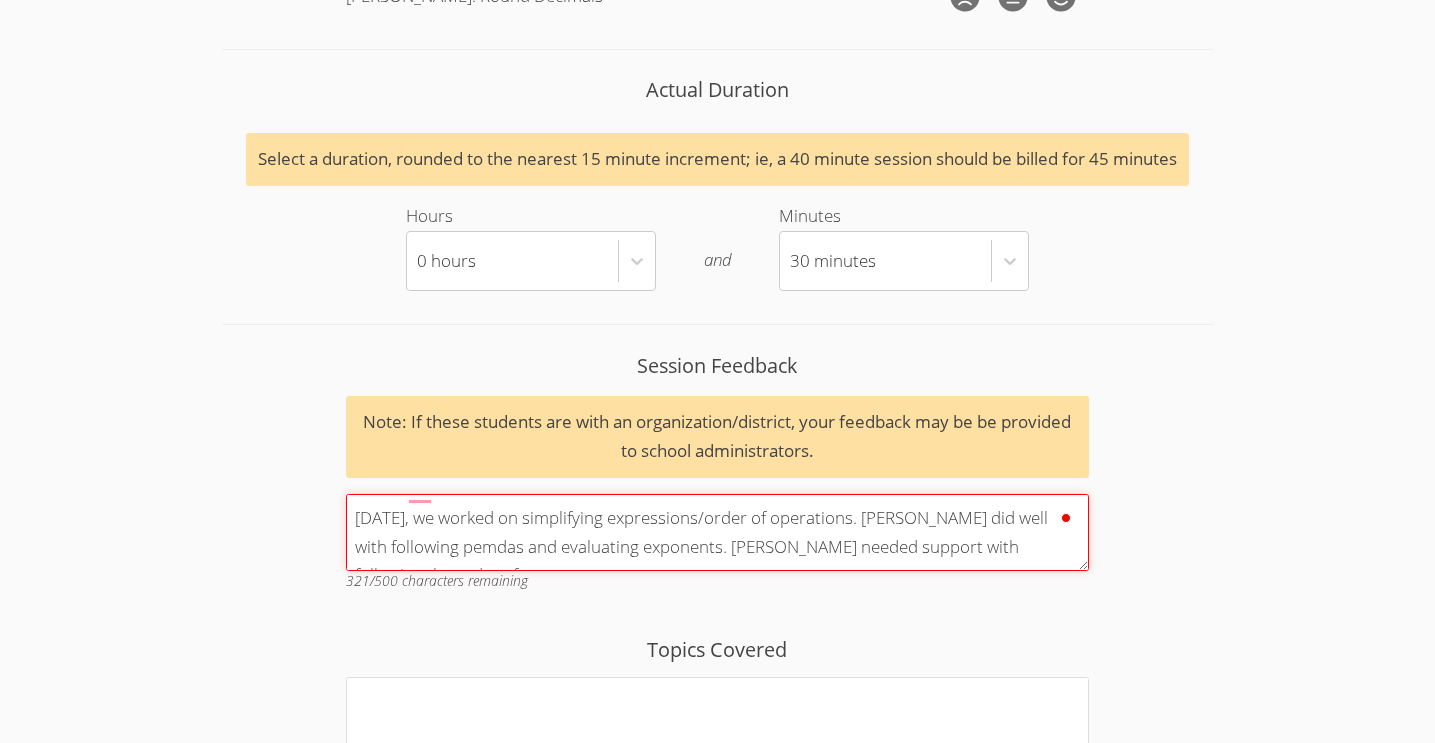scroll, scrollTop: 17, scrollLeft: 0, axis: vertical 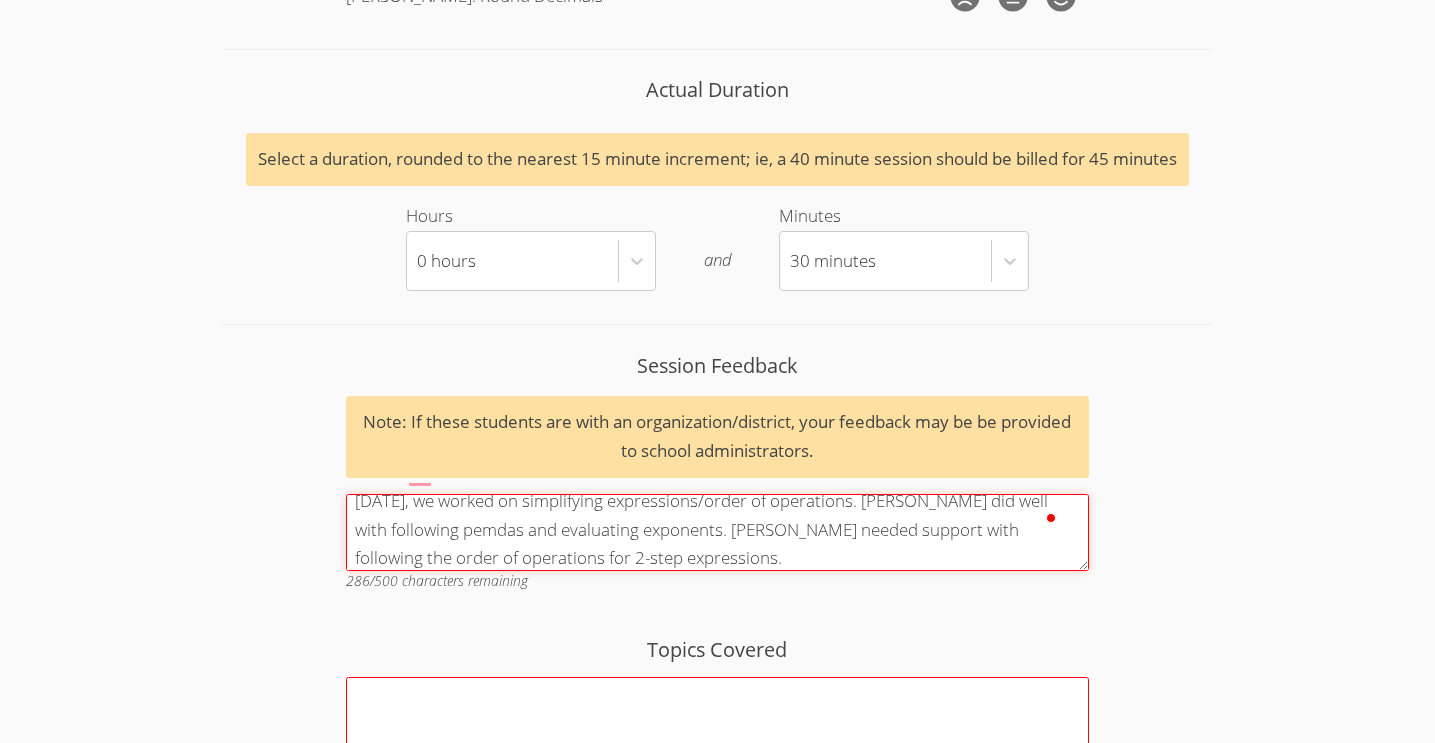 type on "Today, we worked on simplifying expressions/order of operations. Parker did well with following pemdas and evaluating exponents. Isaiah needed support with following the order of operations for 2-step expressions." 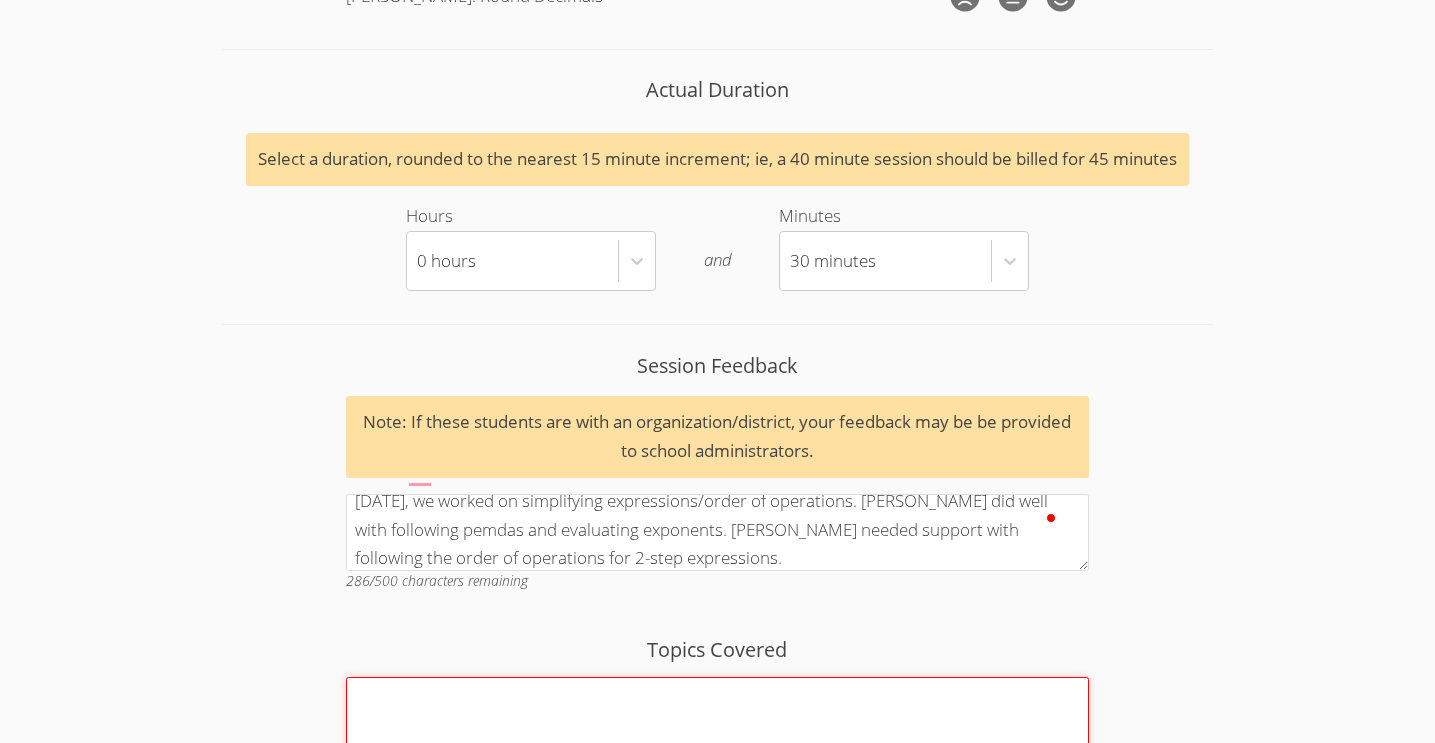 click on "Topics Covered" at bounding box center [718, 715] 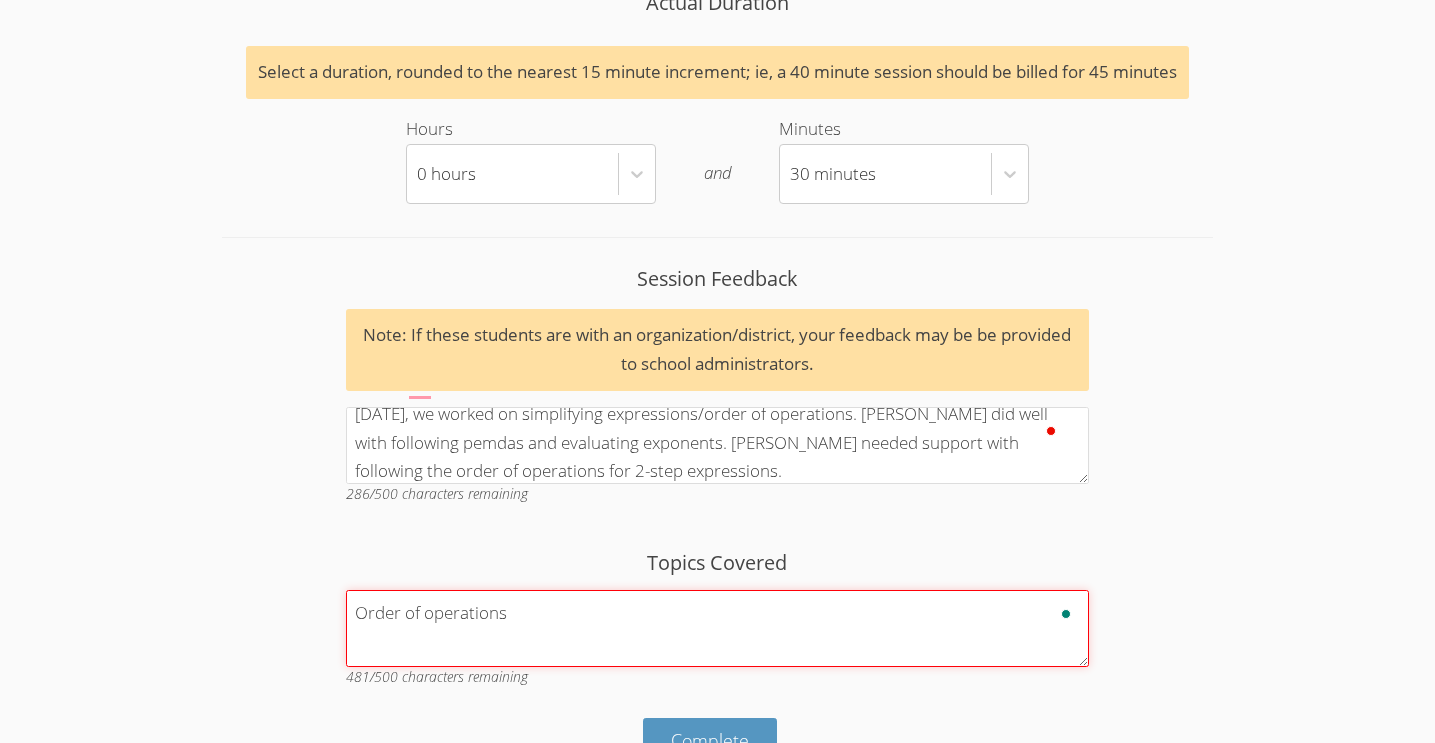 scroll, scrollTop: 3160, scrollLeft: 0, axis: vertical 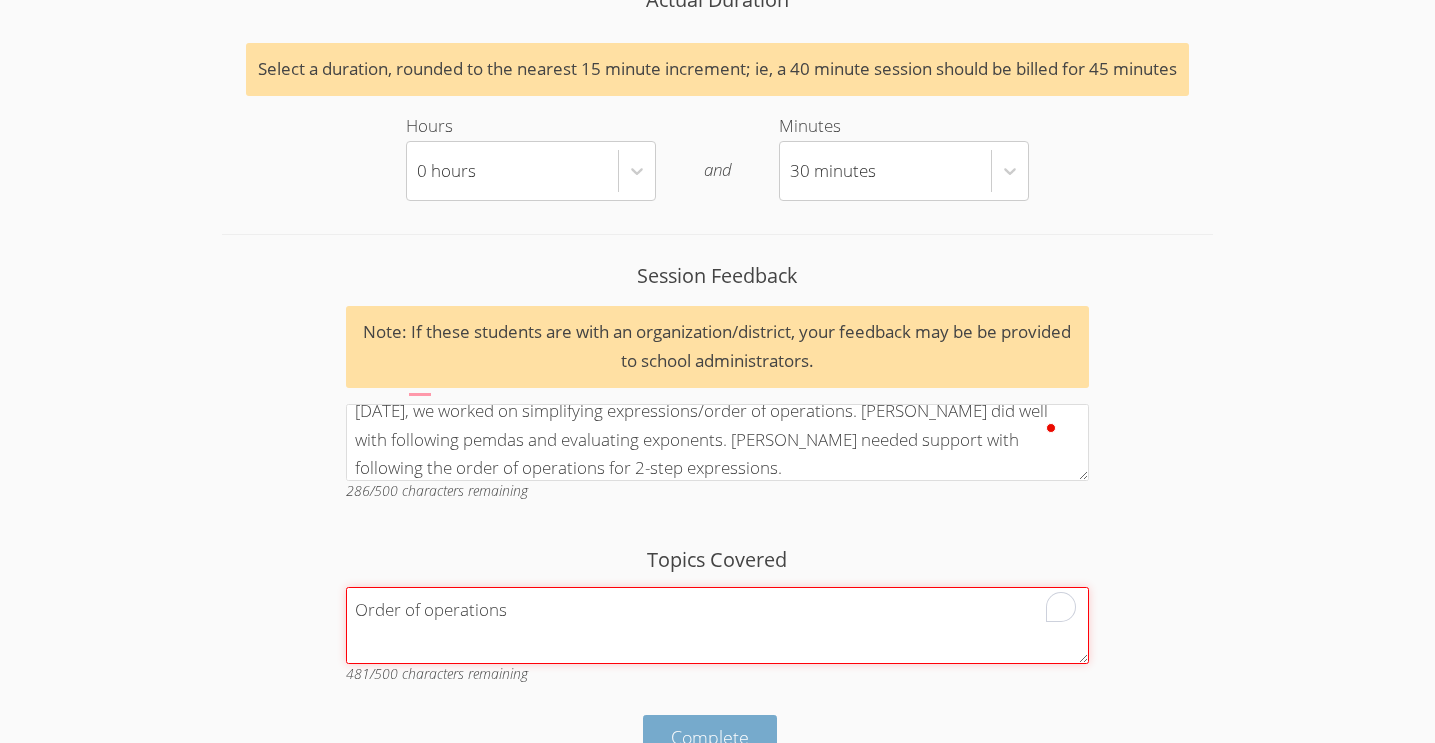 type on "Order of operations" 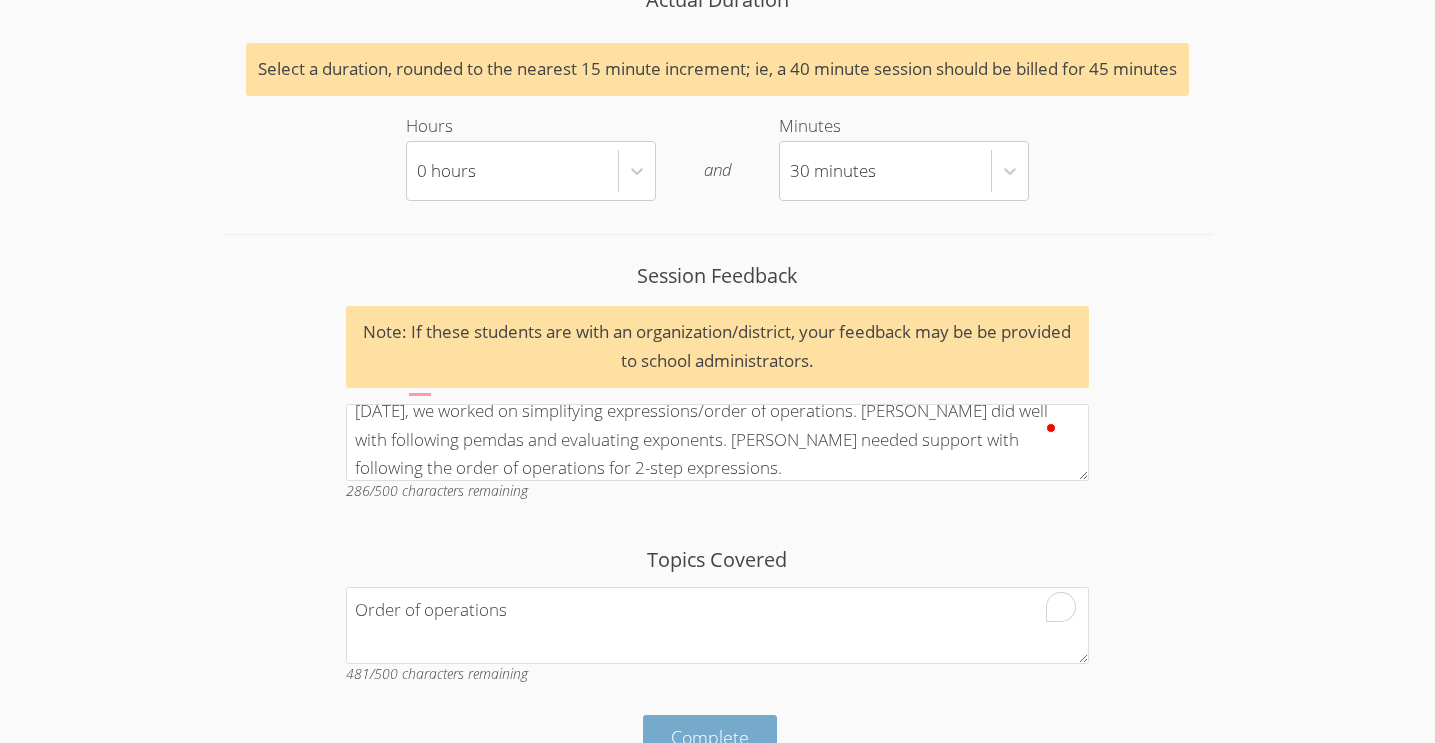 click on "Complete" at bounding box center (710, 737) 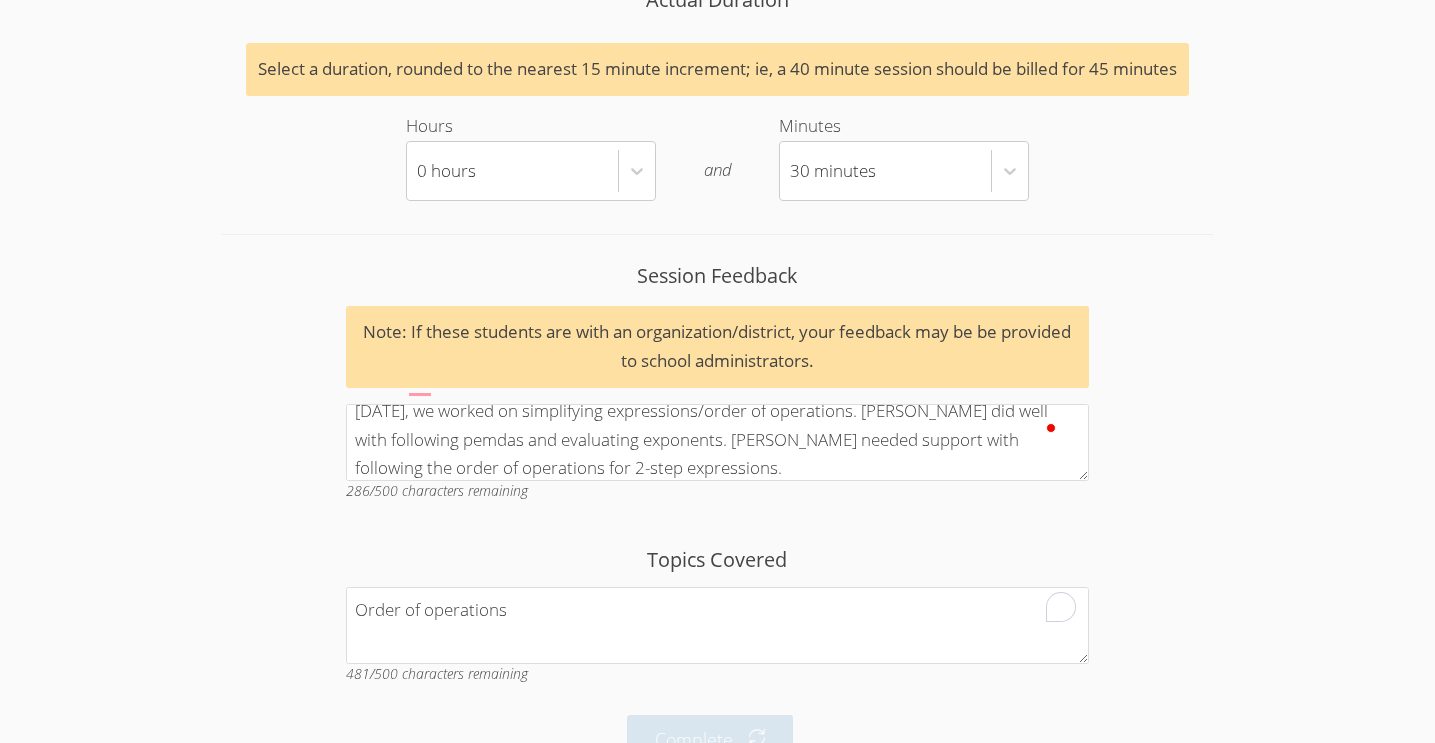 scroll, scrollTop: 3182, scrollLeft: 0, axis: vertical 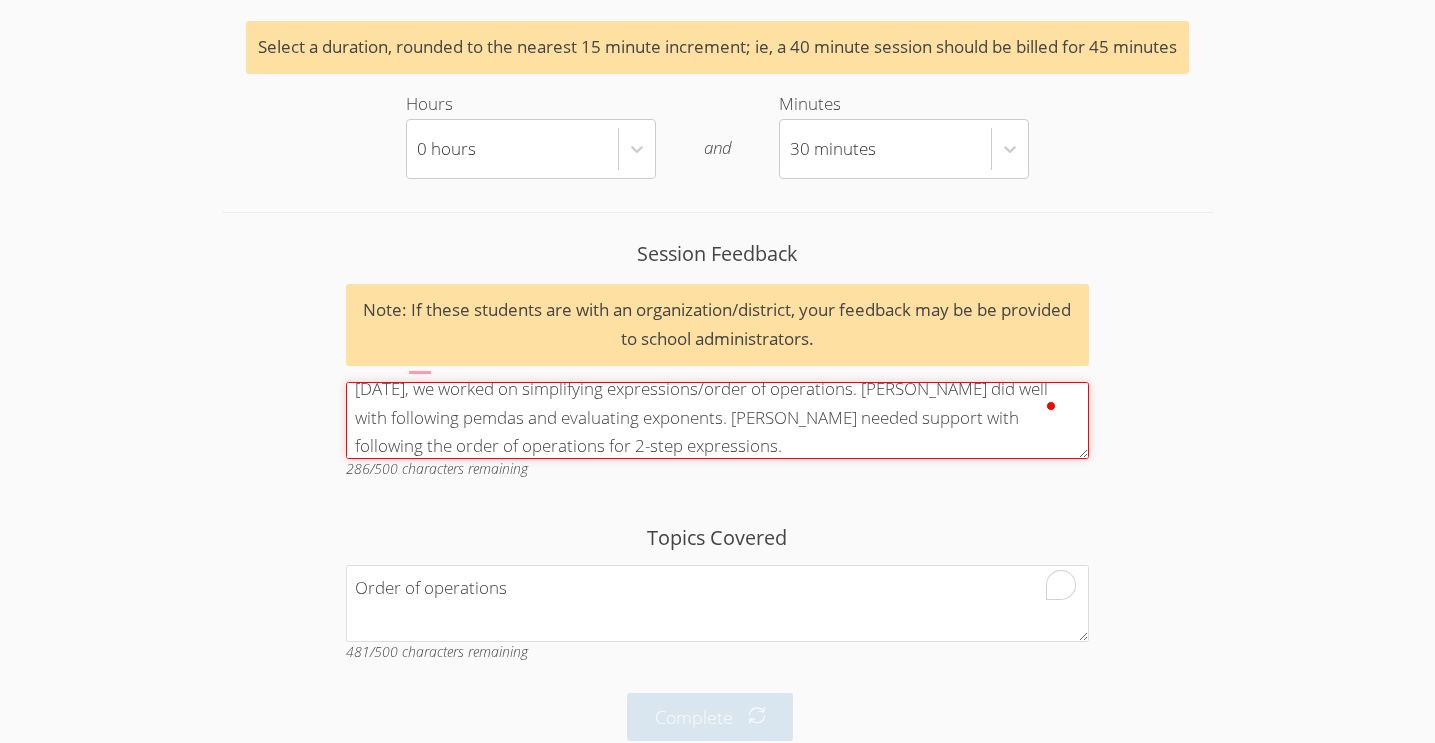 click on "Today, we worked on simplifying expressions/order of operations. Parker did well with following pemdas and evaluating exponents. Isaiah needed support with following the order of operations for 2-step expressions." at bounding box center [718, 420] 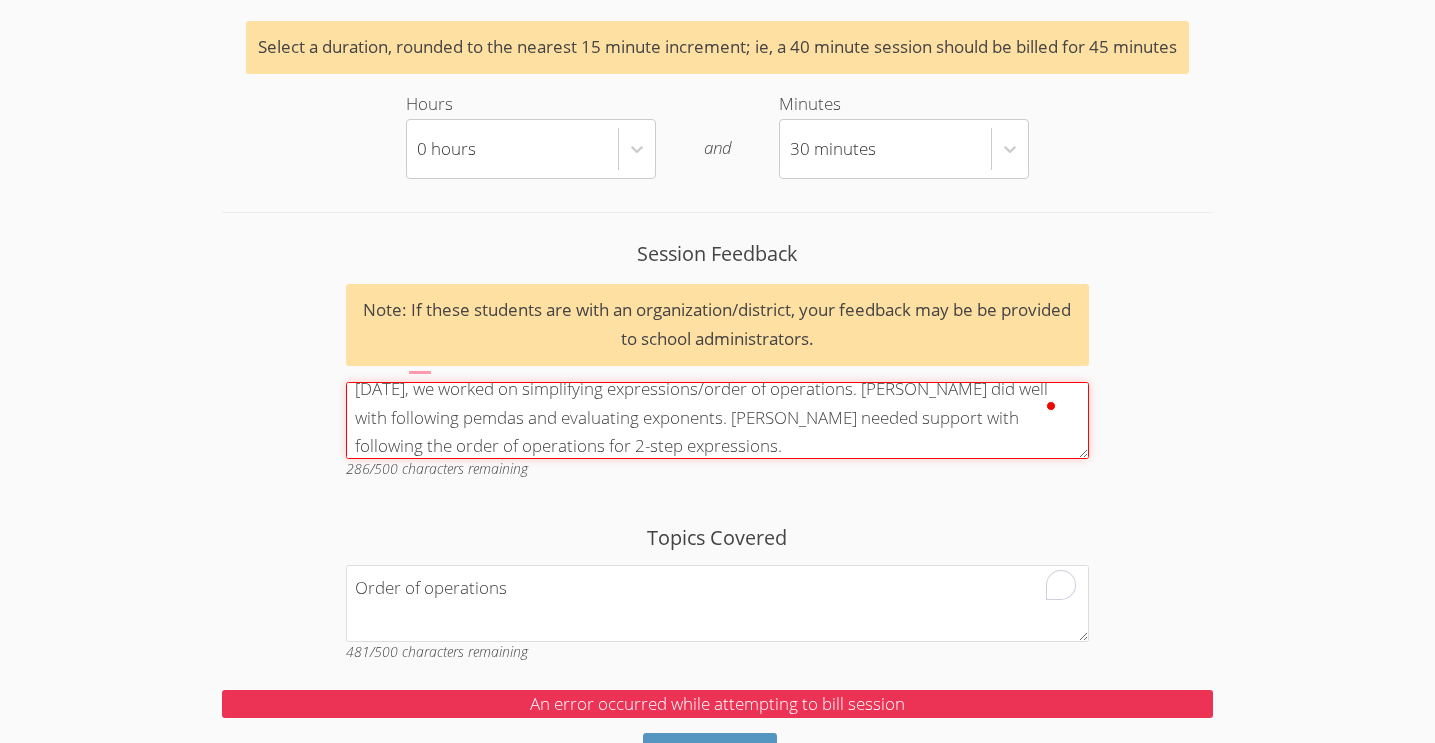 scroll, scrollTop: 3221, scrollLeft: 0, axis: vertical 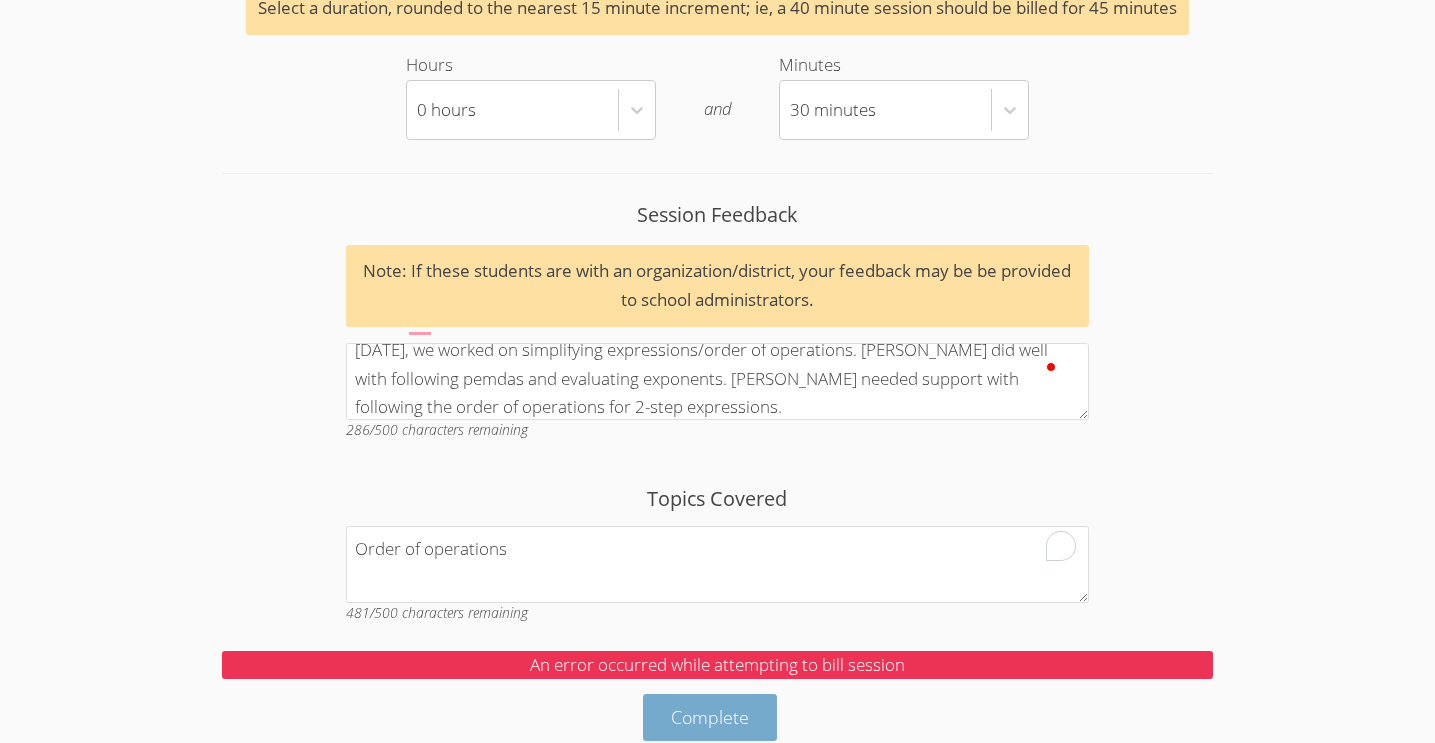 click on "Complete" at bounding box center (710, 717) 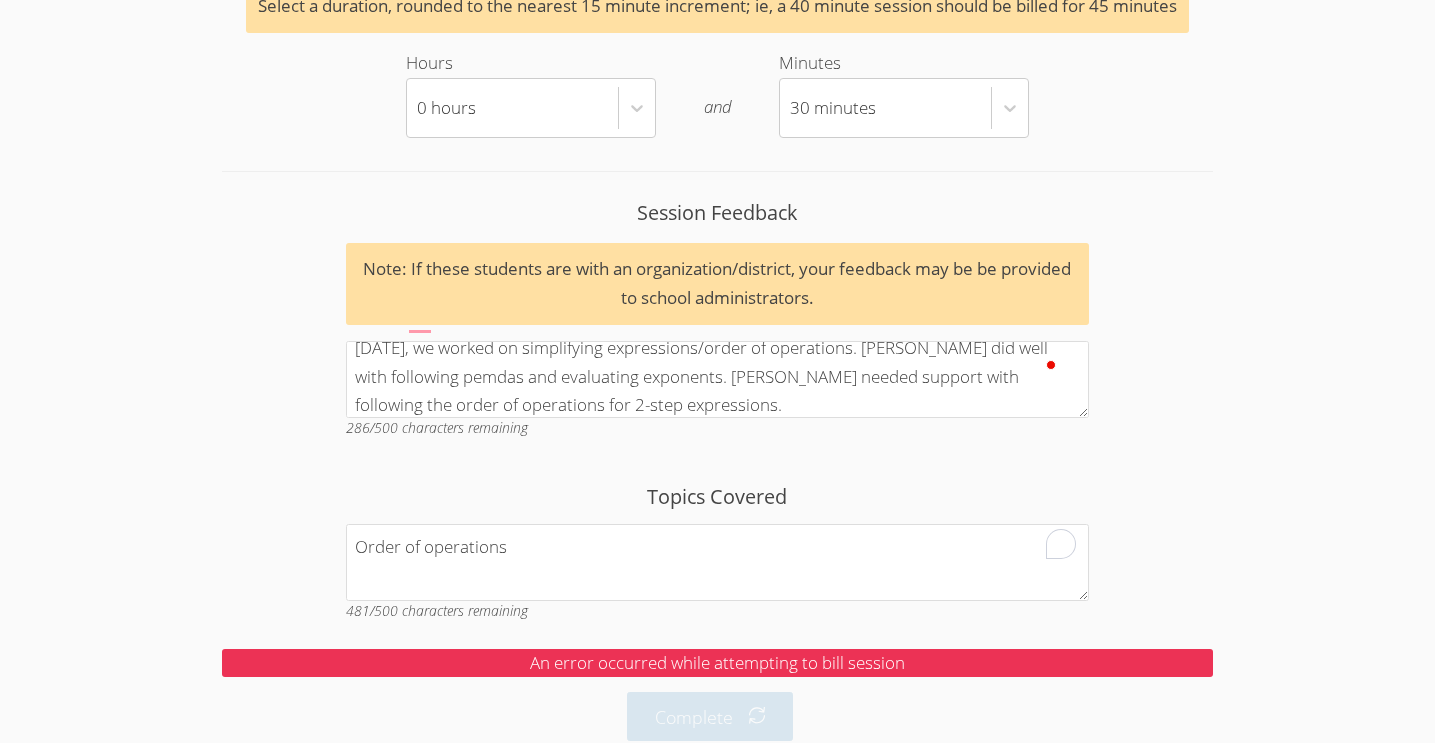 scroll, scrollTop: 3221, scrollLeft: 0, axis: vertical 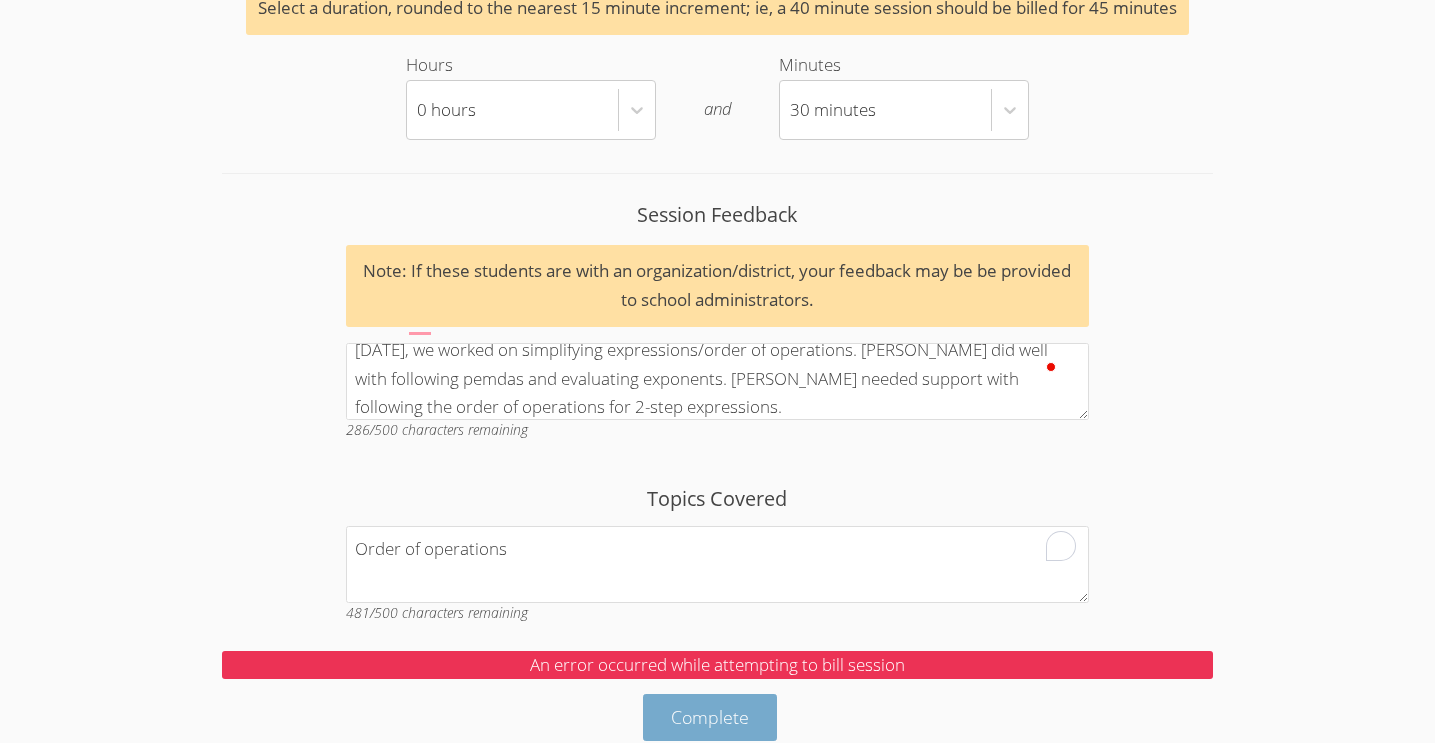 click on "Complete" at bounding box center (710, 717) 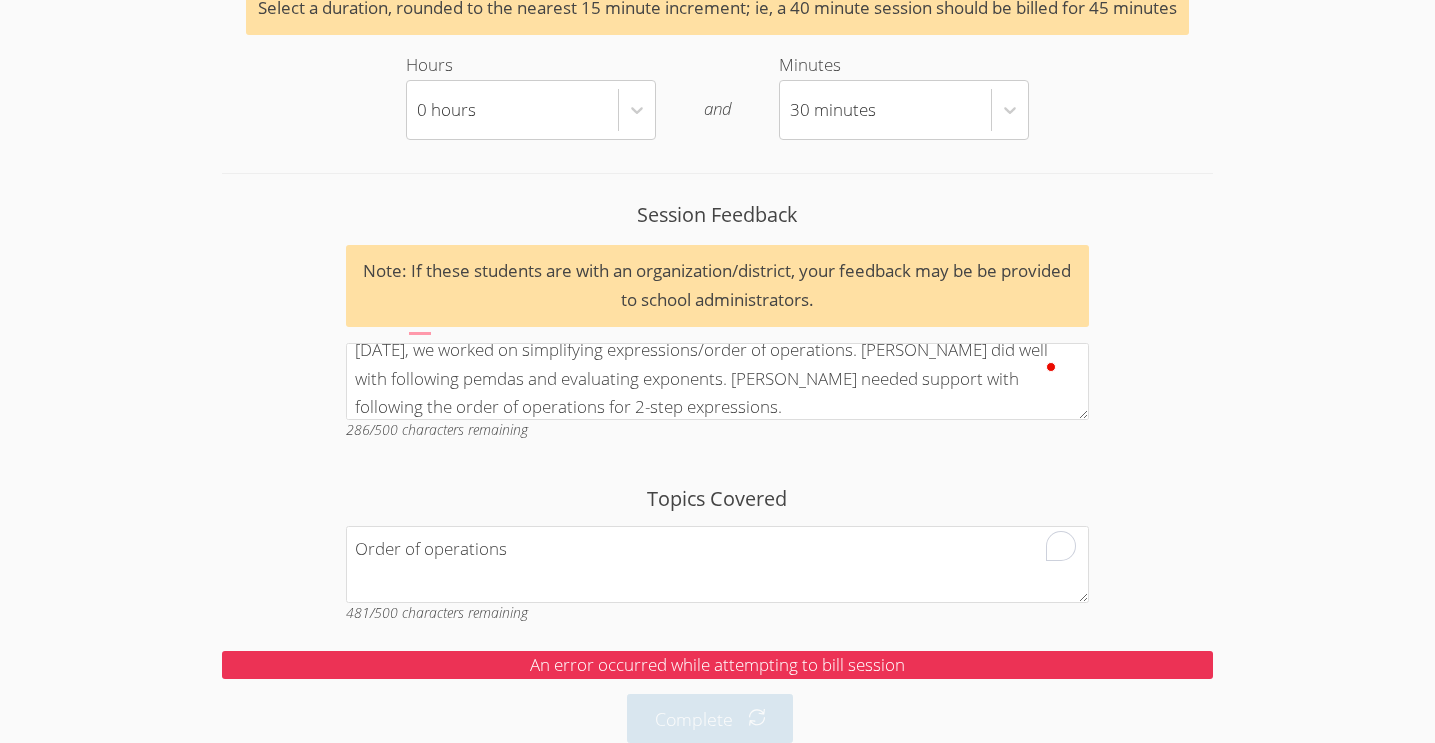 scroll, scrollTop: 3223, scrollLeft: 0, axis: vertical 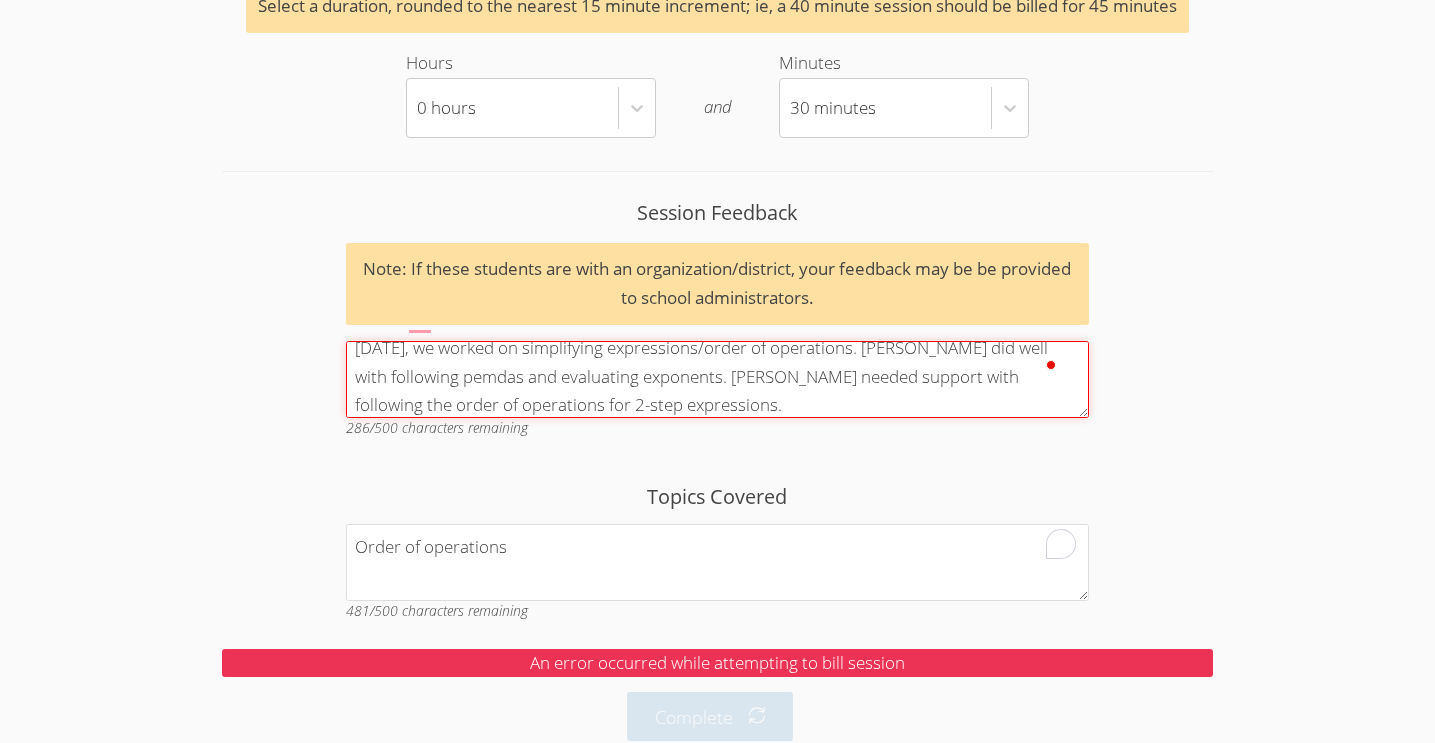 click on "Today, we worked on simplifying expressions/order of operations. Parker did well with following pemdas and evaluating exponents. Isaiah needed support with following the order of operations for 2-step expressions." at bounding box center (718, 379) 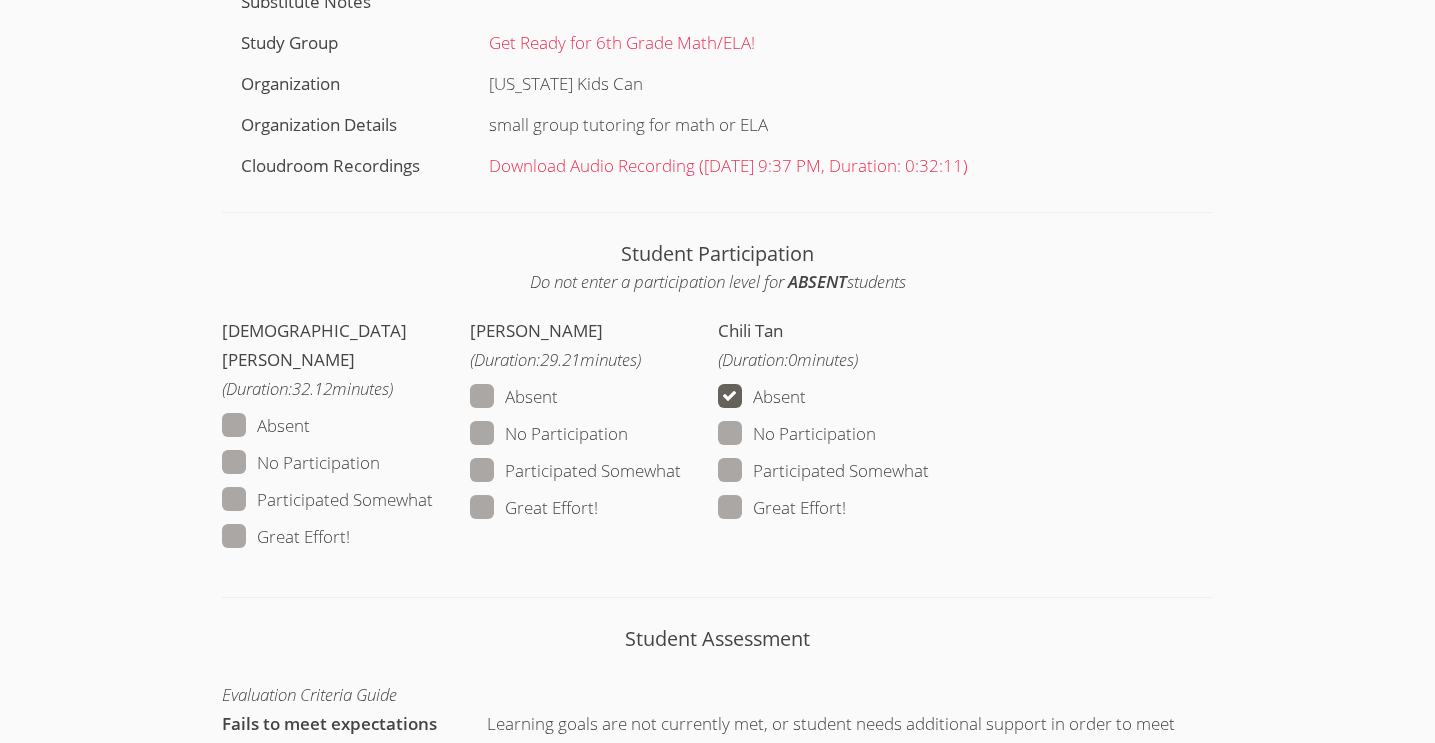 scroll, scrollTop: 1289, scrollLeft: 0, axis: vertical 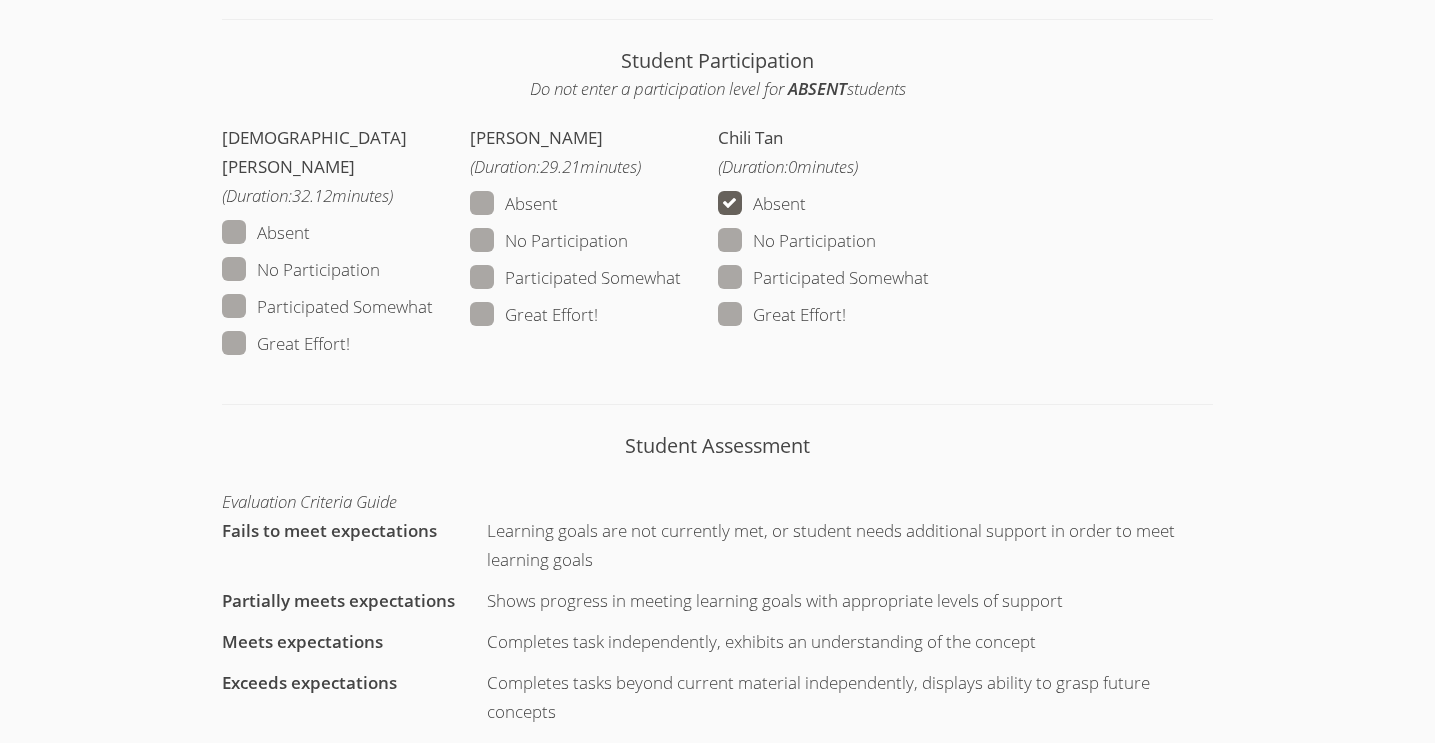 click on "Great Effort!" at bounding box center [534, 315] 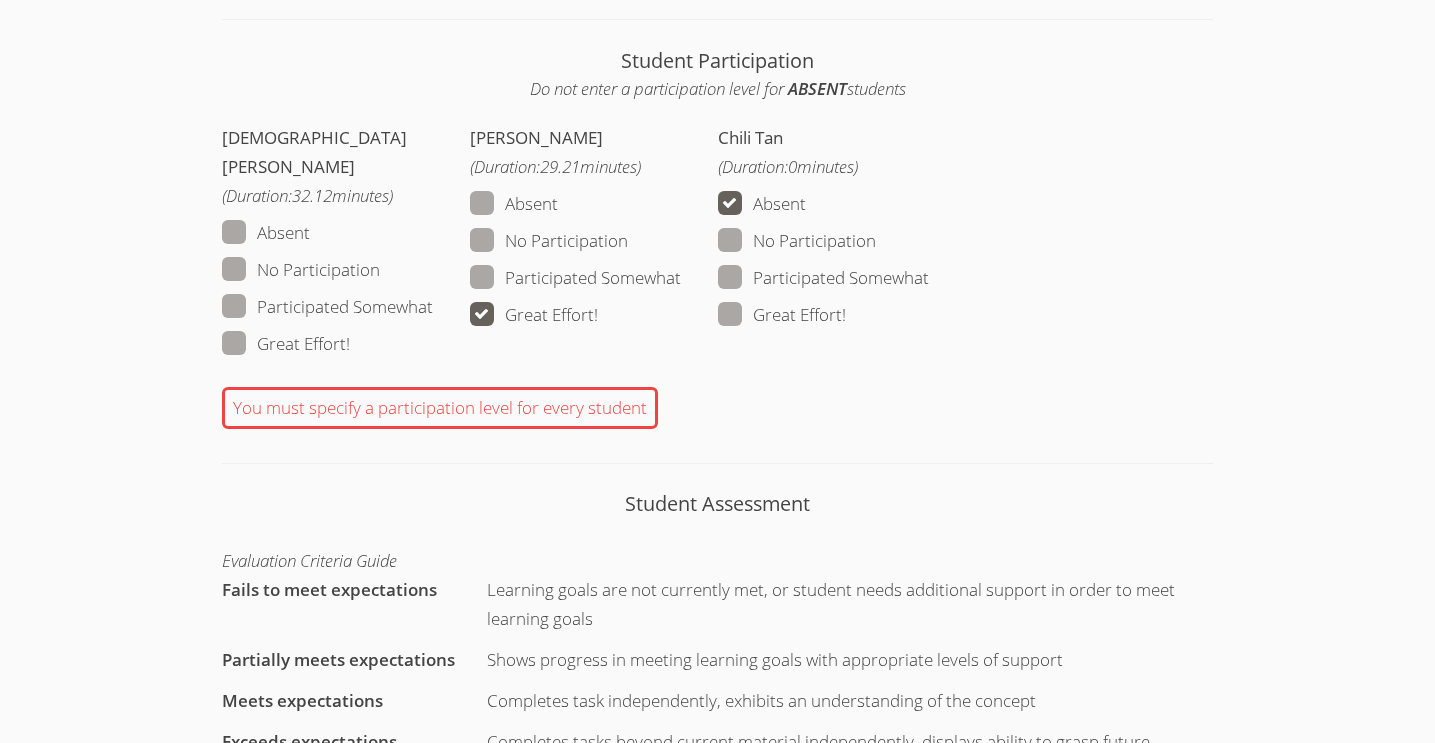 click on "Great Effort!" at bounding box center (286, 344) 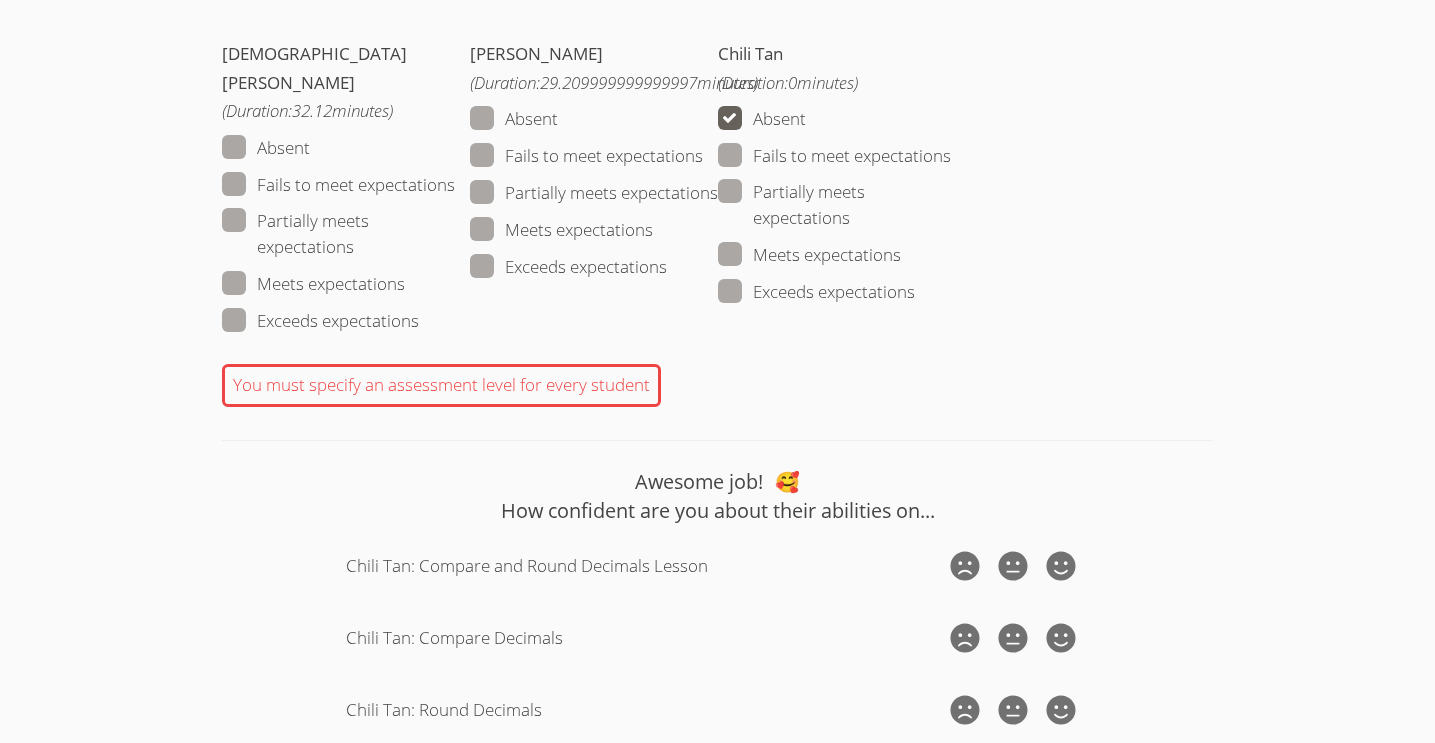 scroll, scrollTop: 2075, scrollLeft: 0, axis: vertical 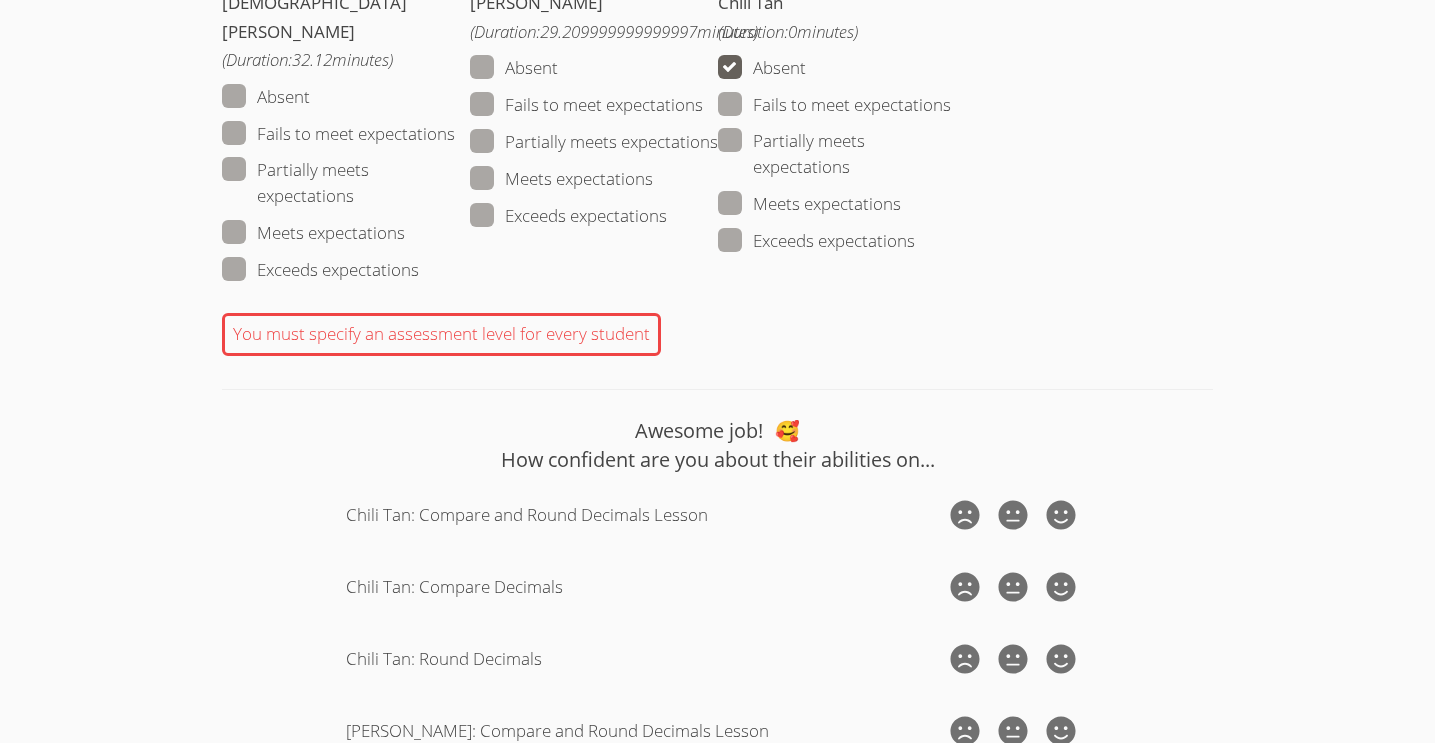 click on "Partially meets expectations" at bounding box center [346, 183] 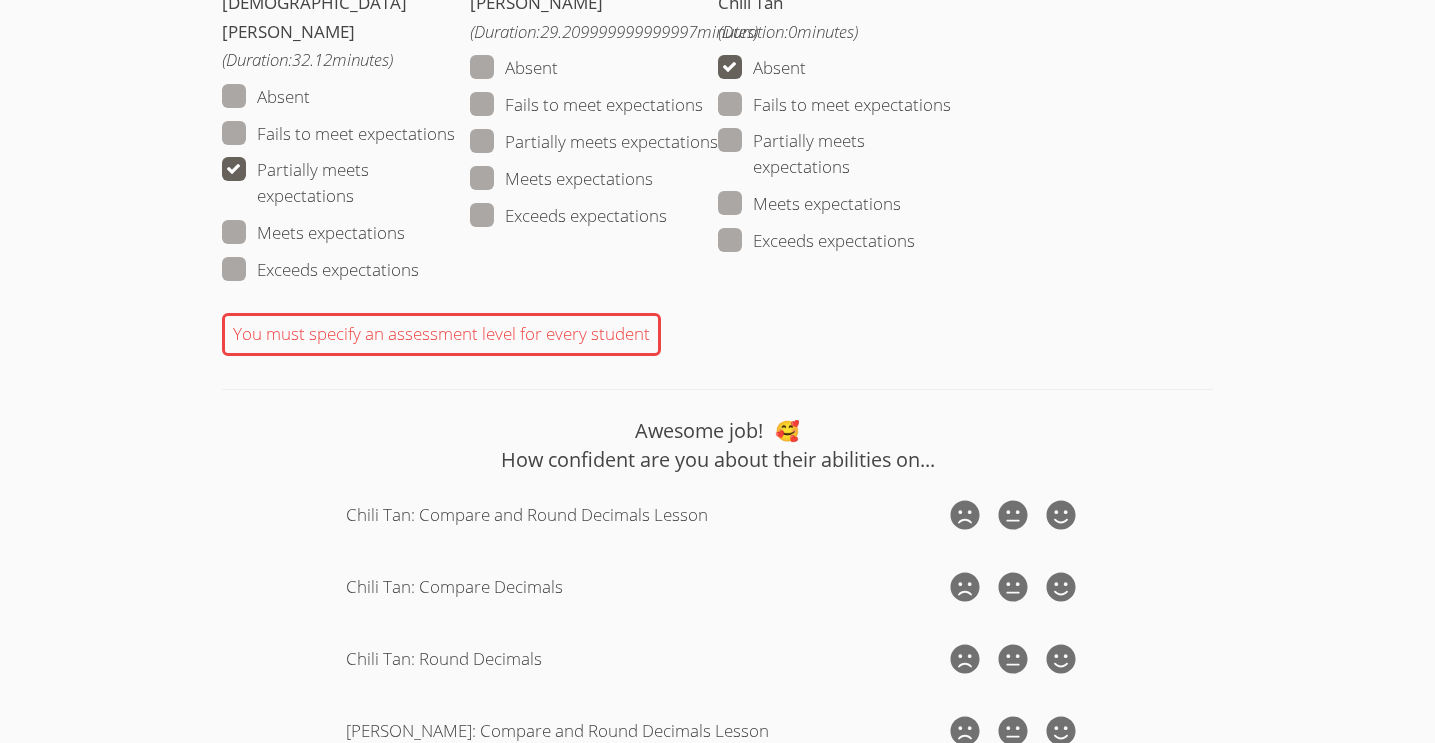 click on "Meets expectations" at bounding box center [561, 179] 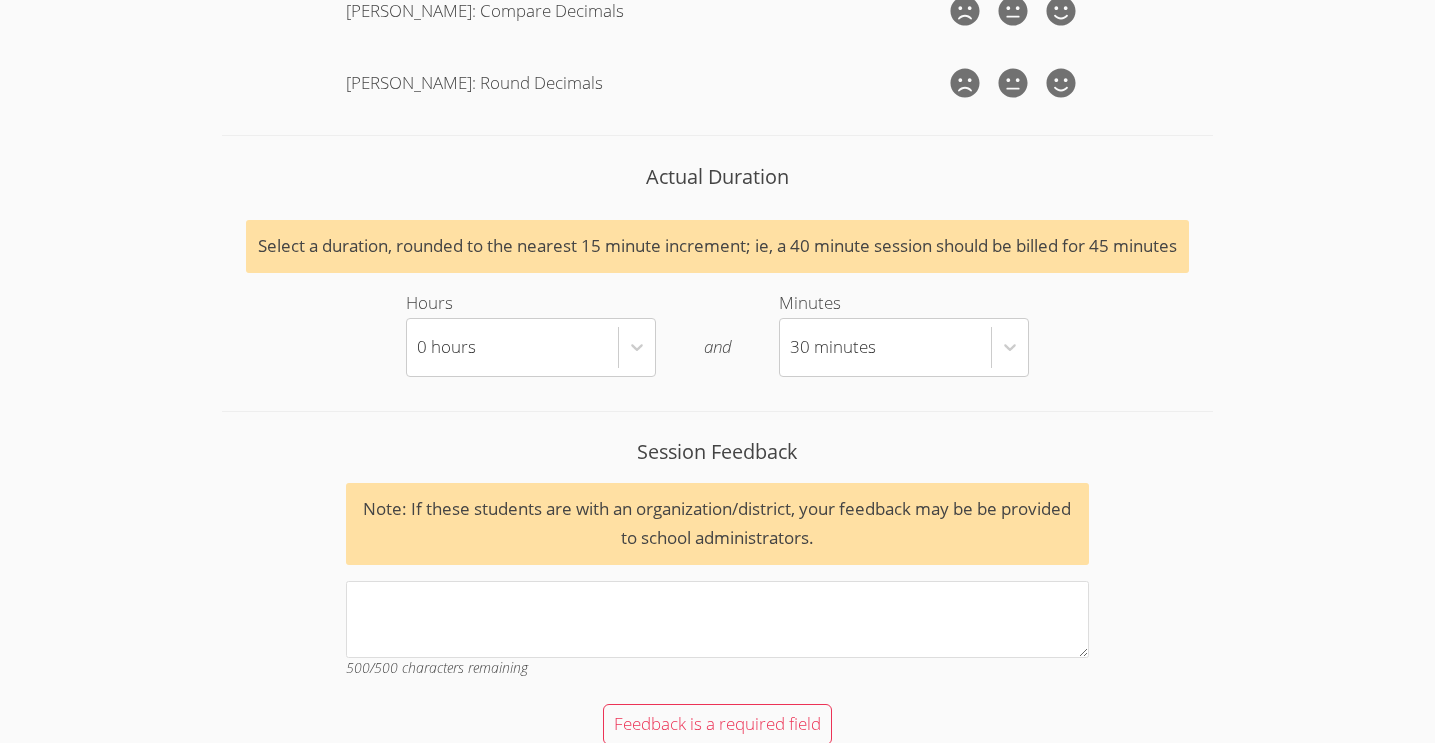scroll, scrollTop: 3193, scrollLeft: 0, axis: vertical 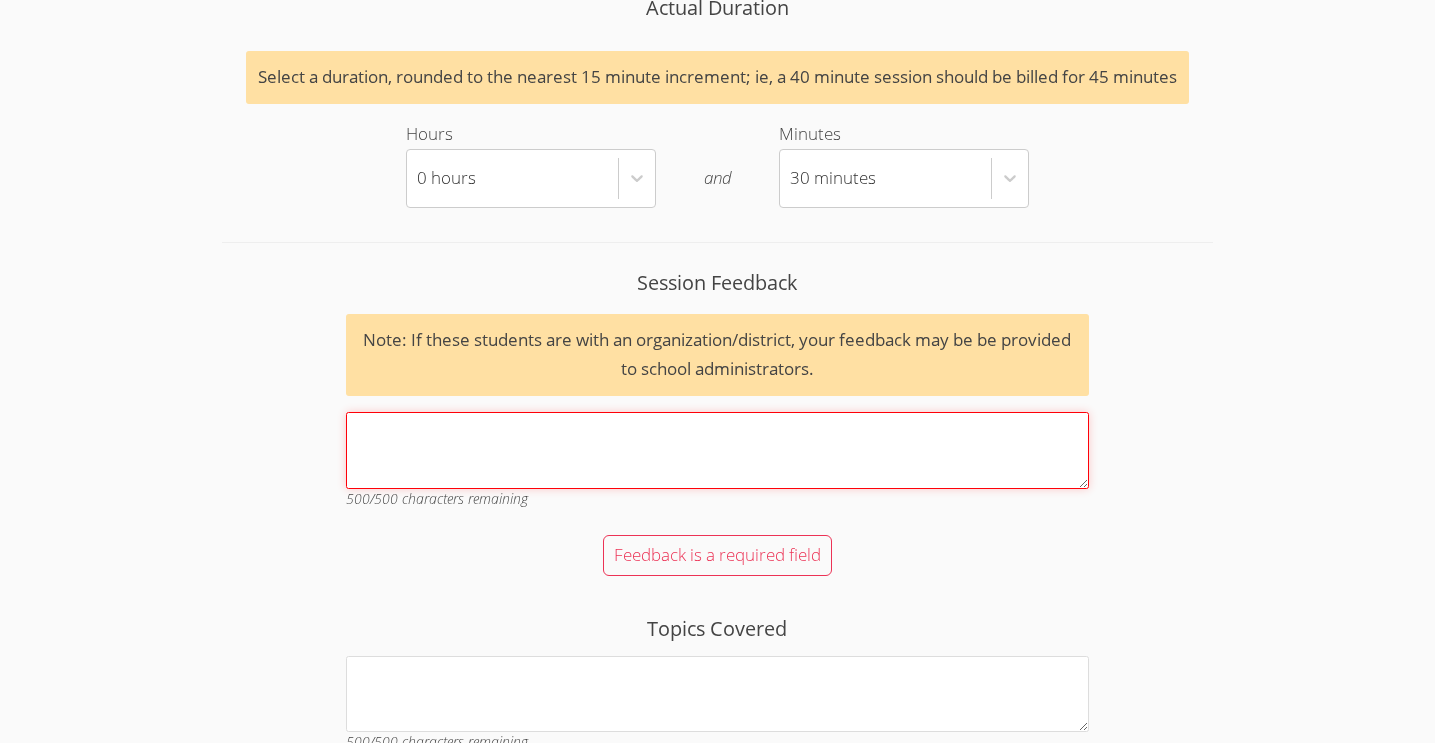 click on "Session Feedback Note: If these students are with an organization/district, your feedback may be be provided to school administrators. 500 /500 characters remaining" at bounding box center (718, 450) 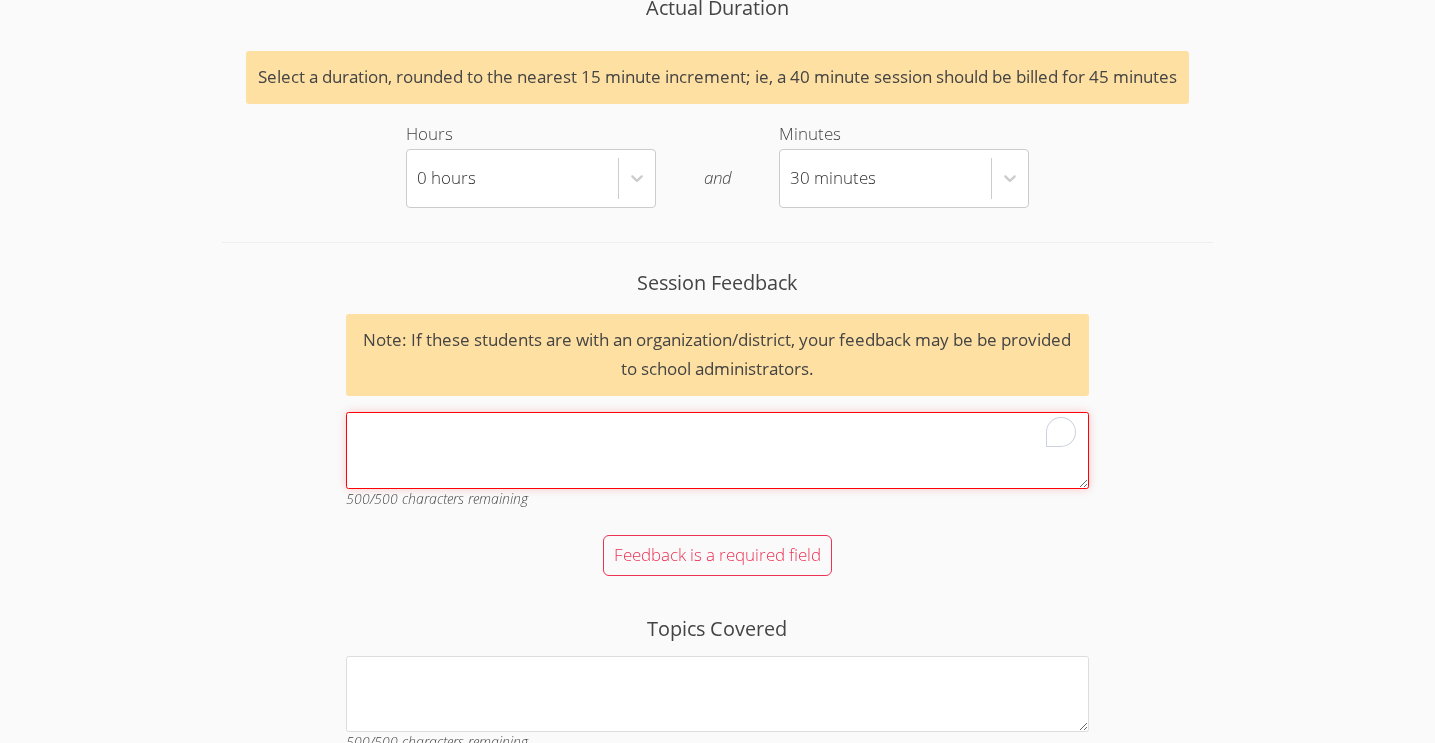 paste on "Today, we worked on simplifying expressions/order of operations. Parker did well with following pemdas and evaluating exponents. Isaiah needed support with following the order of operations for 2-step expressions." 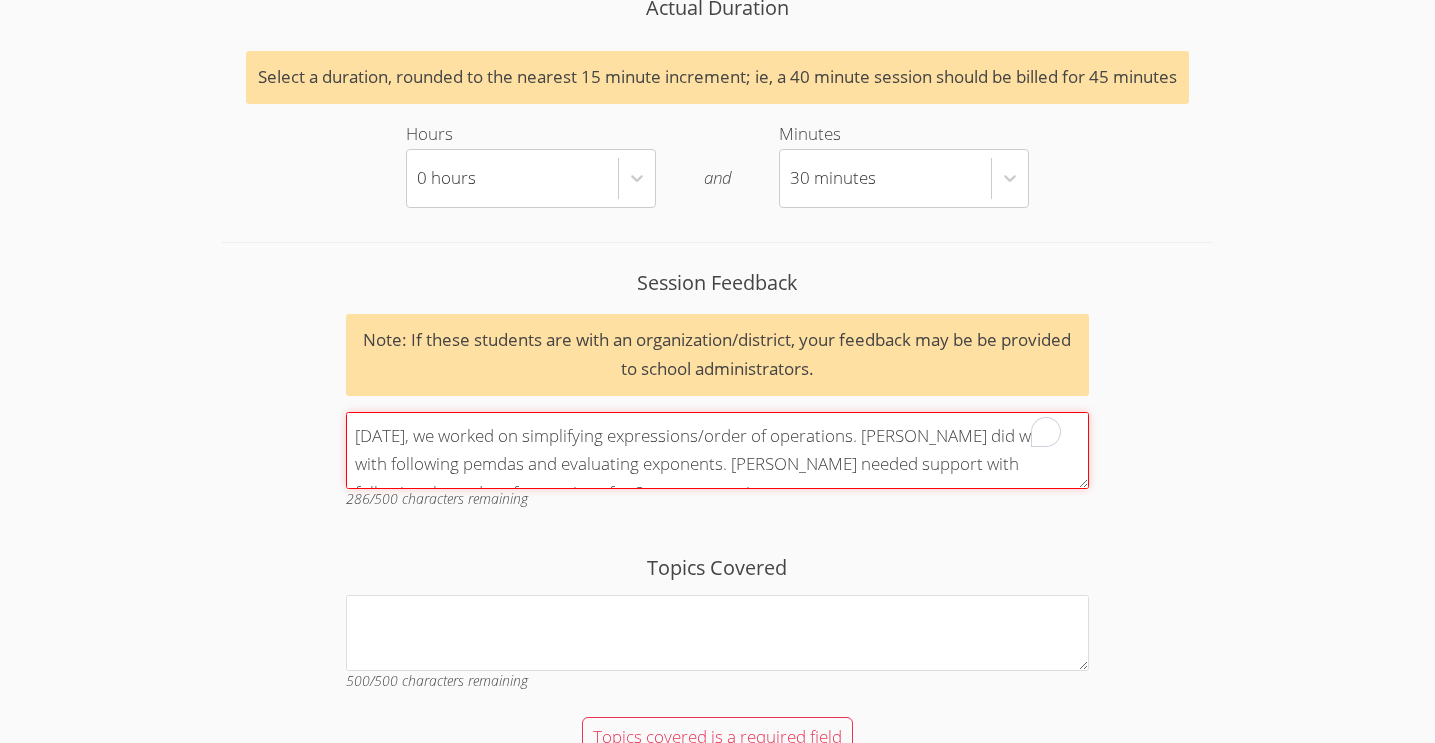 scroll, scrollTop: 17, scrollLeft: 0, axis: vertical 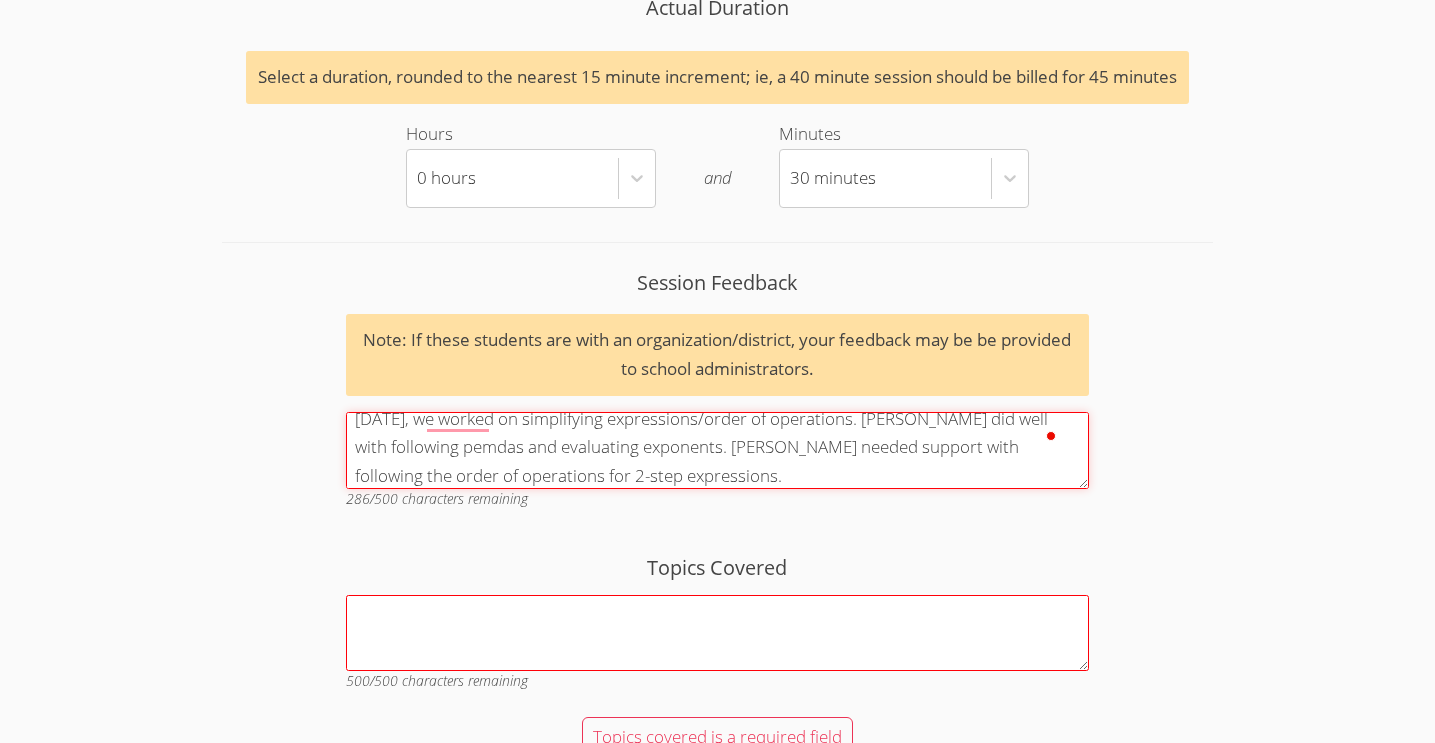 type on "Today, we worked on simplifying expressions/order of operations. Parker did well with following pemdas and evaluating exponents. Isaiah needed support with following the order of operations for 2-step expressions." 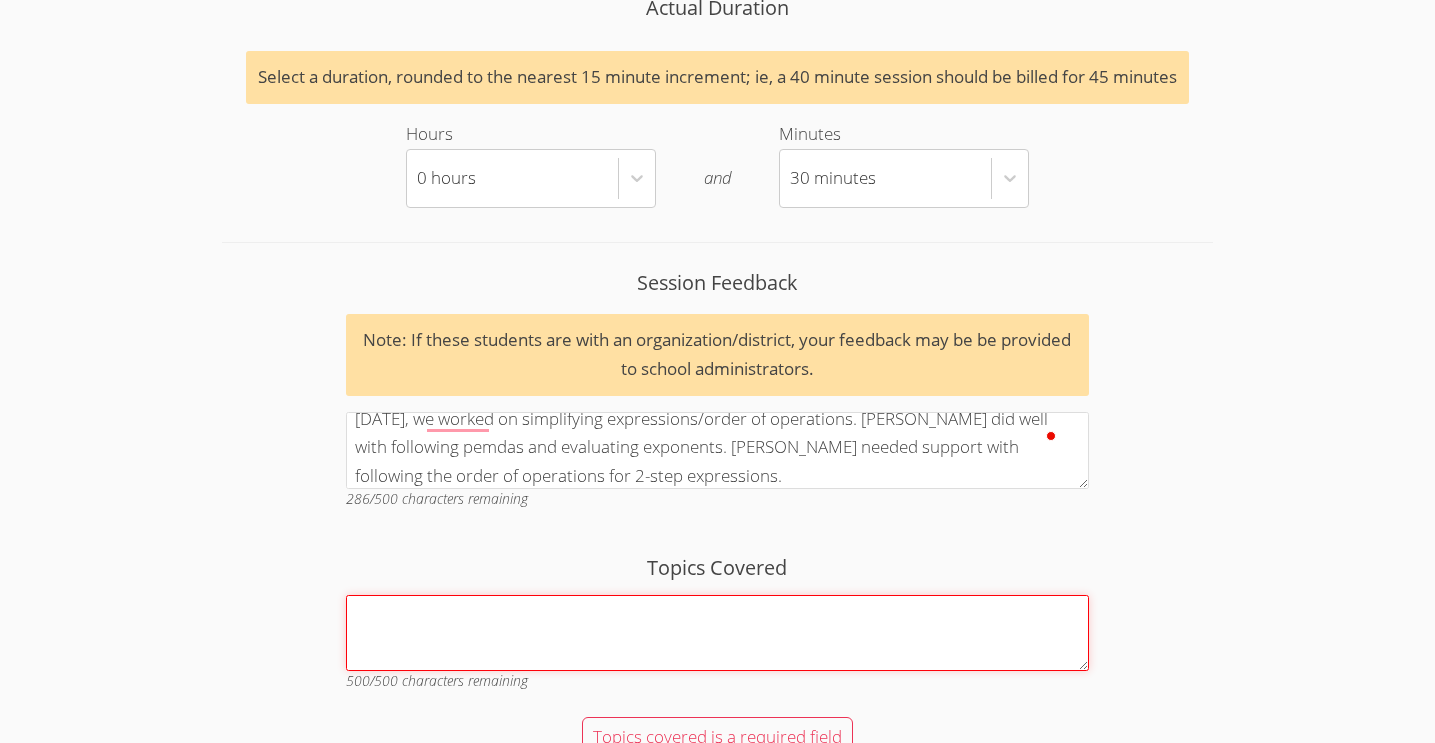 click on "Topics Covered" at bounding box center [718, 633] 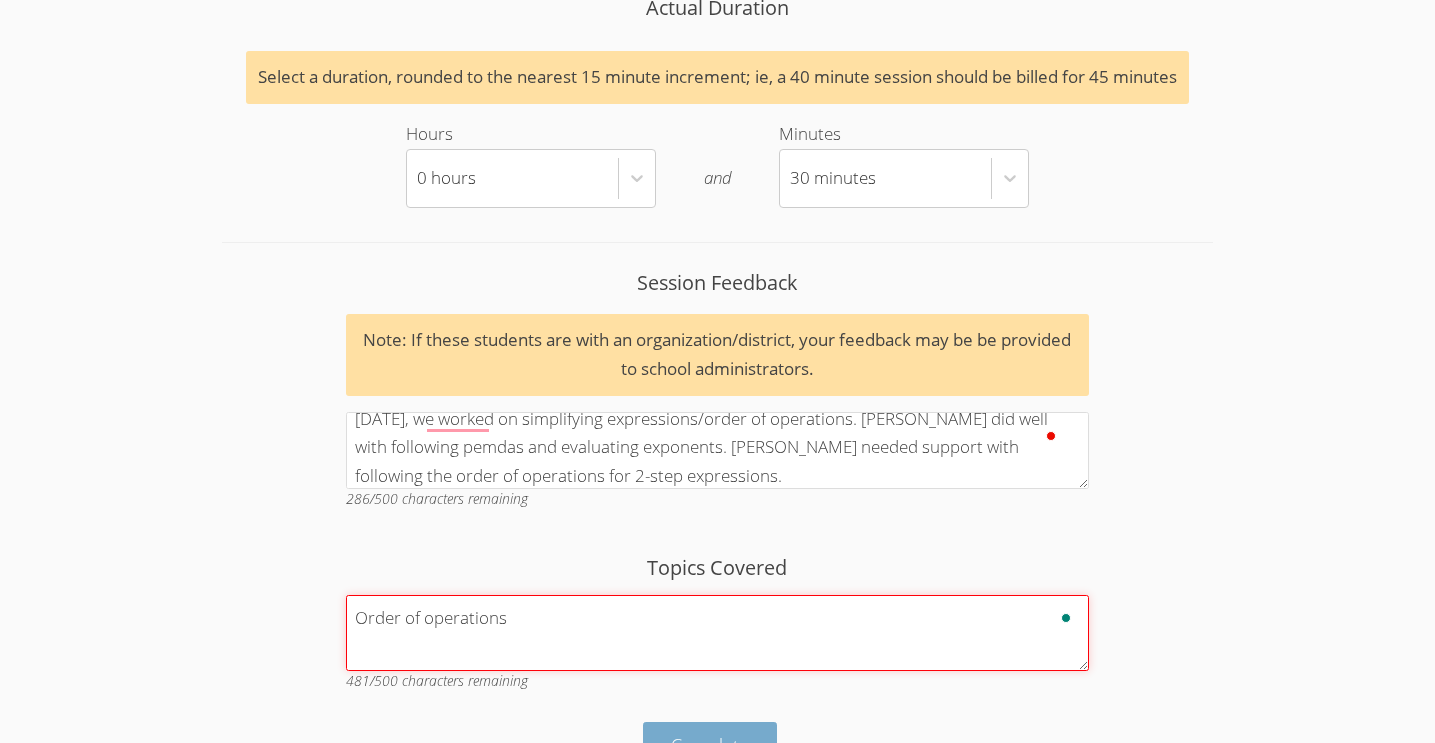 type on "Order of operations" 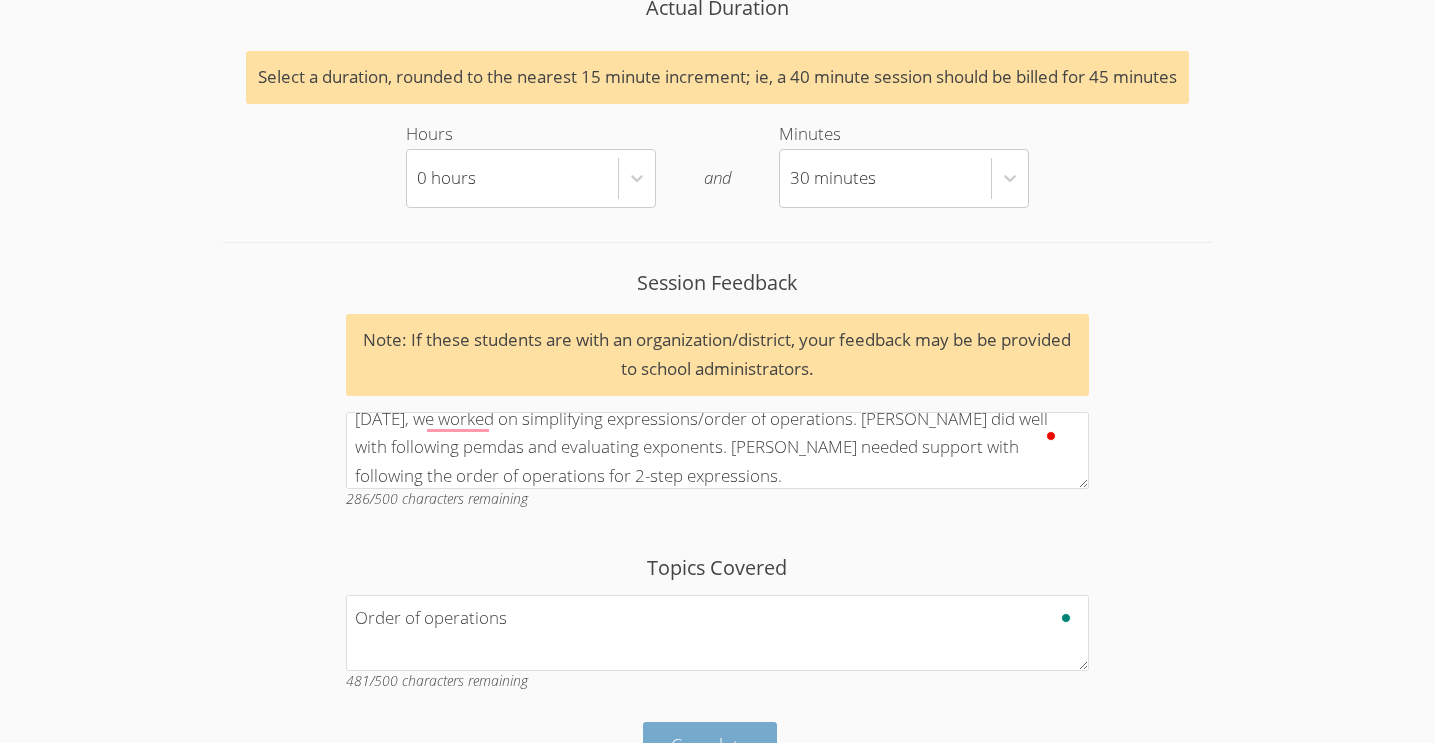 click on "Complete" at bounding box center [710, 745] 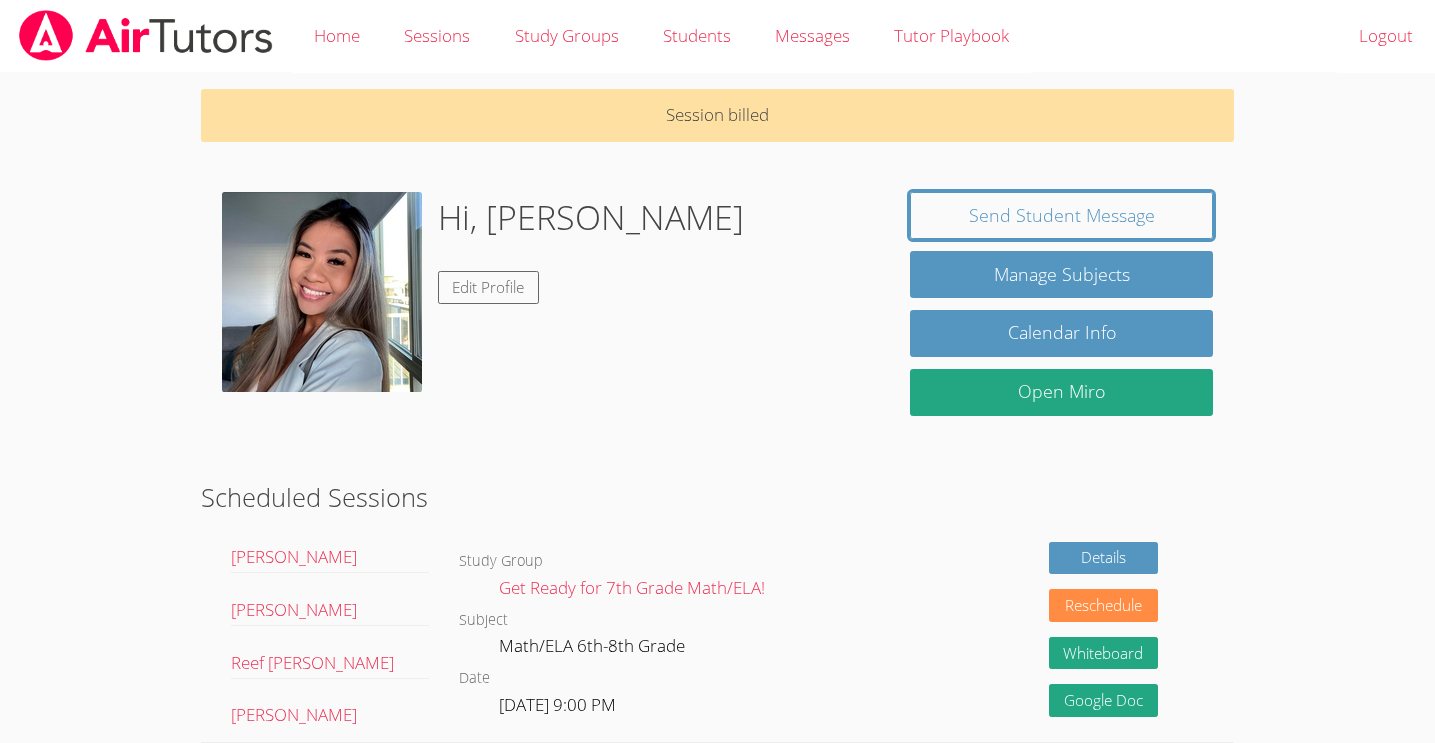 scroll, scrollTop: 0, scrollLeft: 0, axis: both 